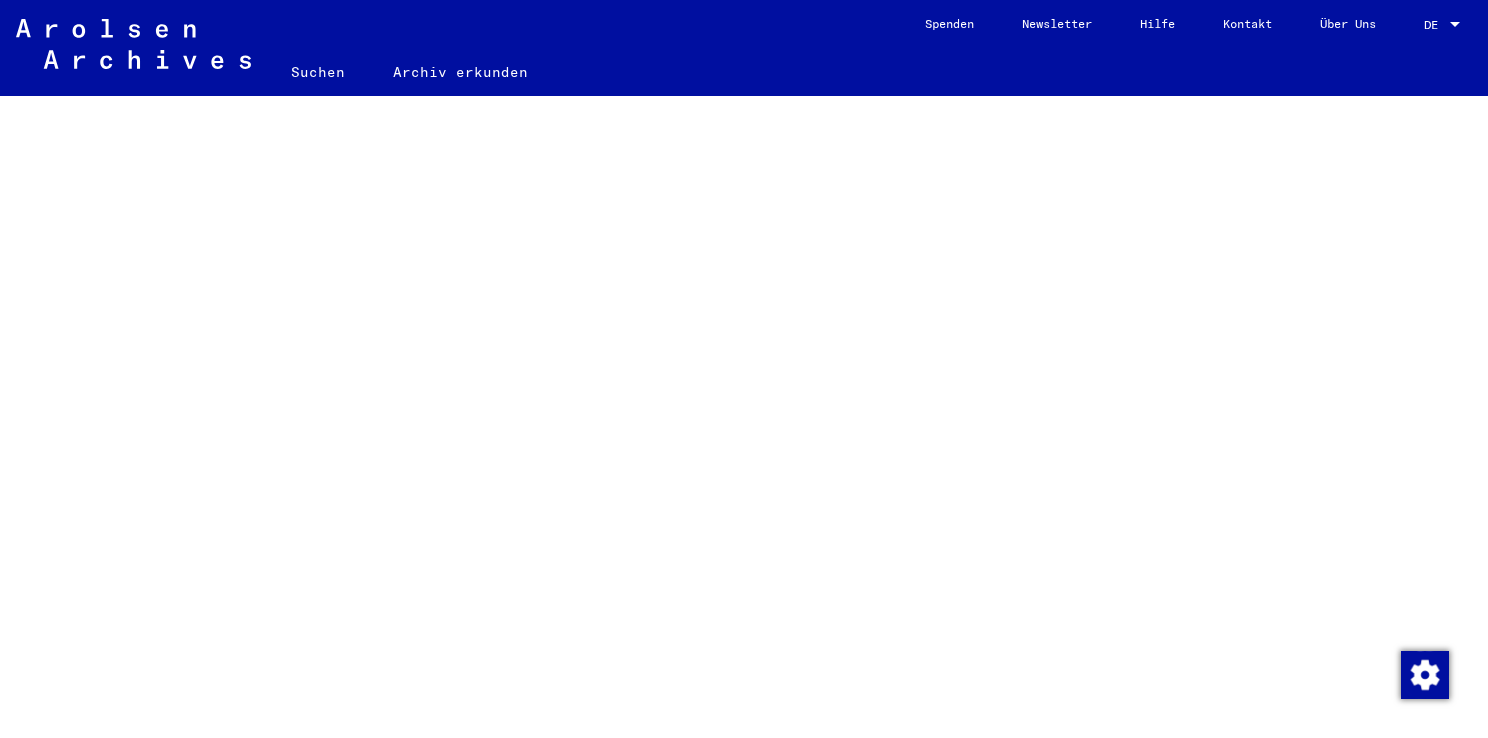 scroll, scrollTop: 0, scrollLeft: 0, axis: both 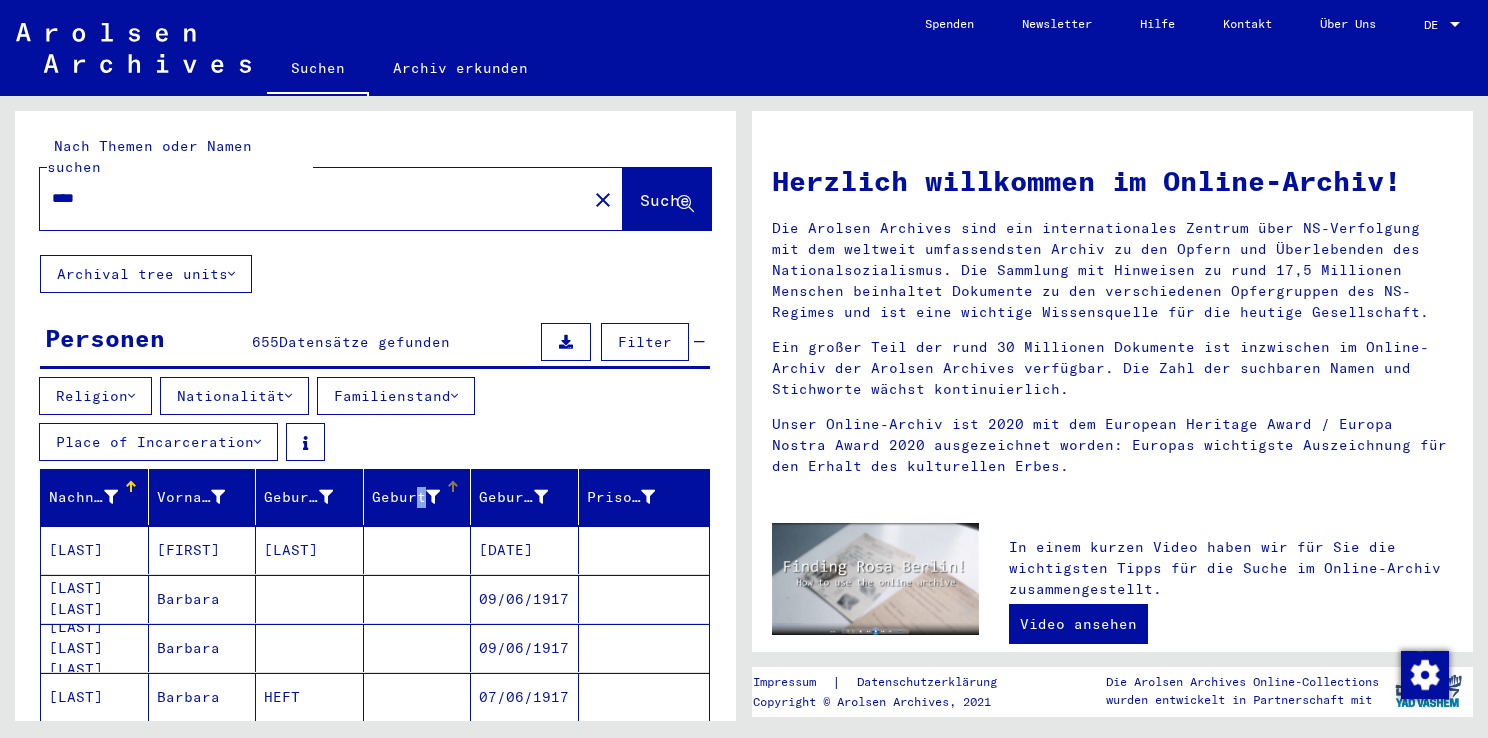 click on "Geburt‏" at bounding box center (406, 497) 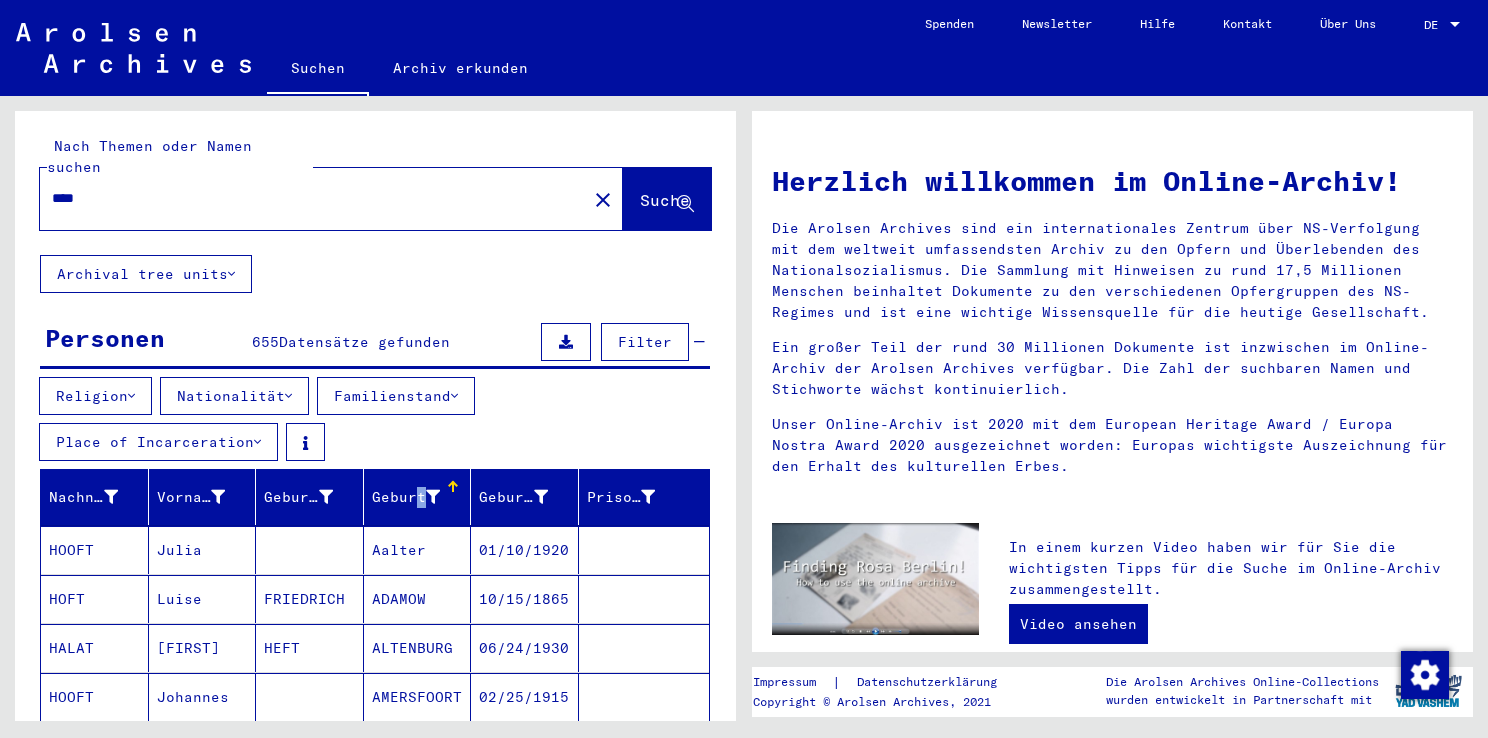 click on "Geburt‏" at bounding box center (406, 497) 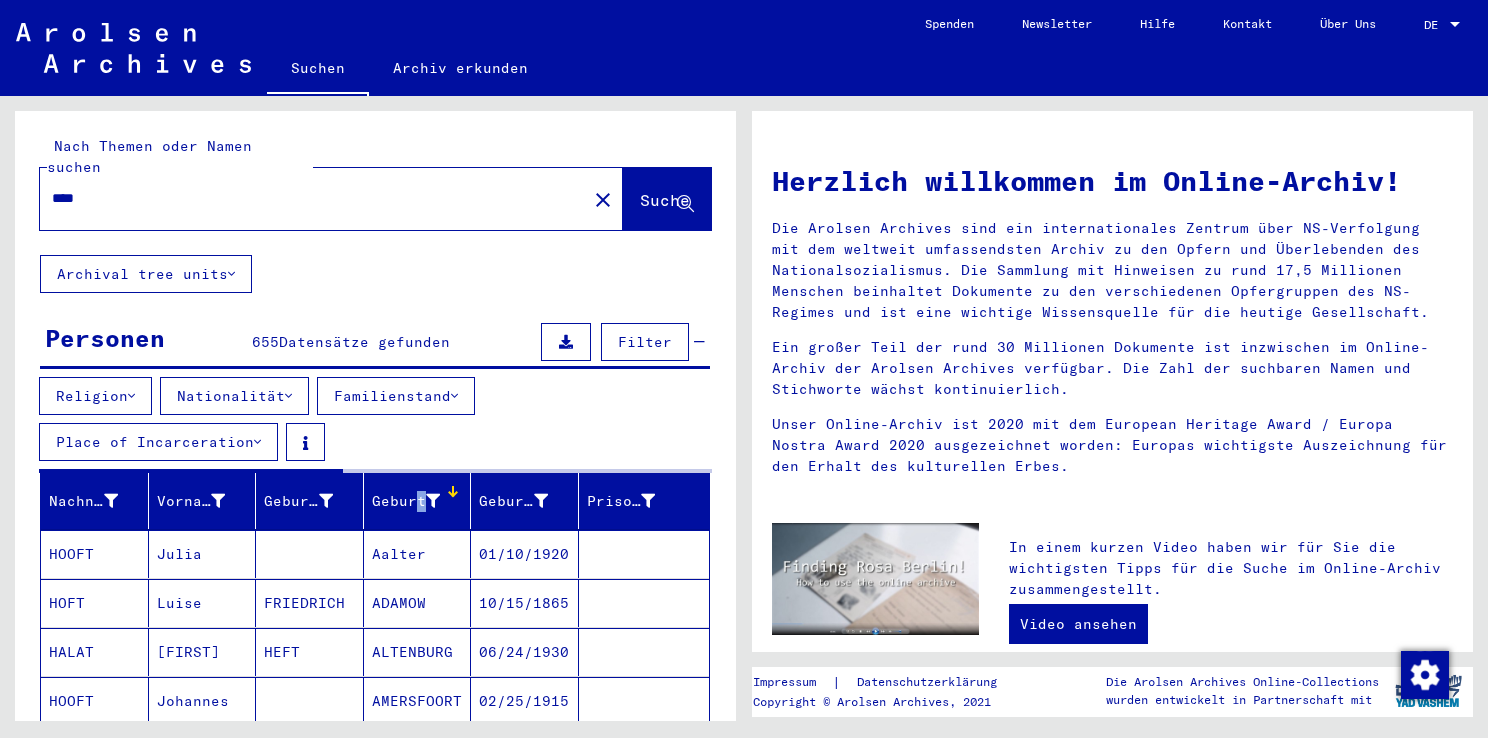 click on "Geburt‏" at bounding box center [406, 501] 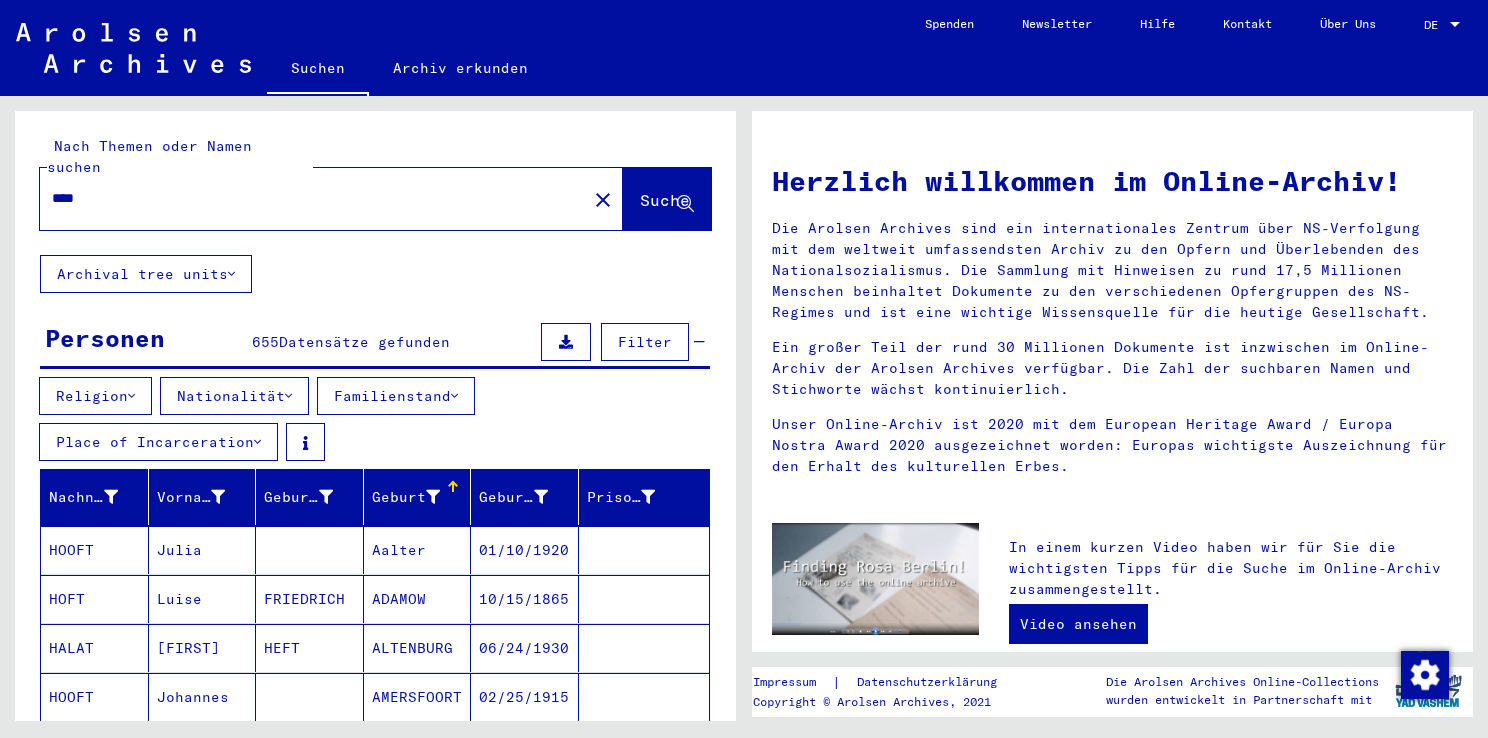click at bounding box center [451, 484] 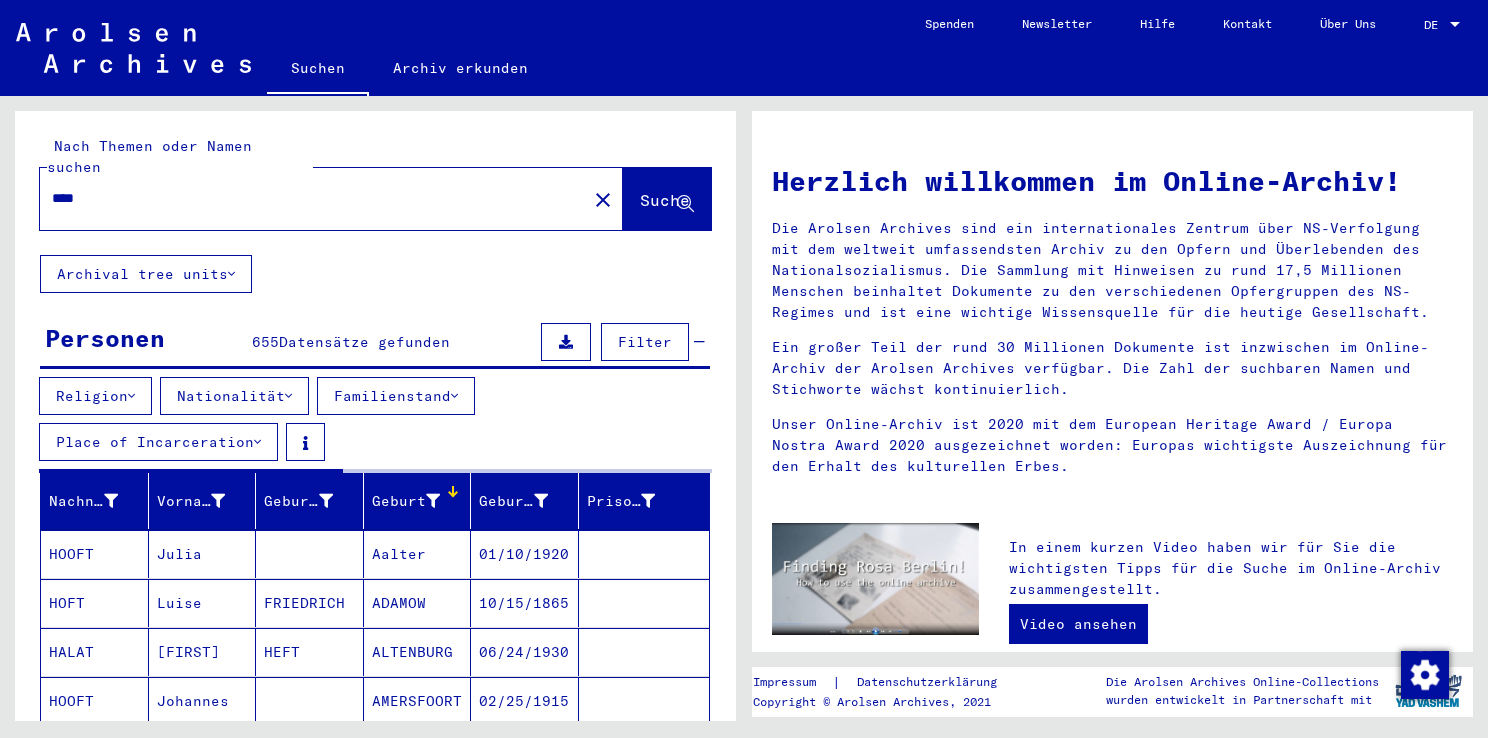 click on "Geburt‏" at bounding box center (418, 501) 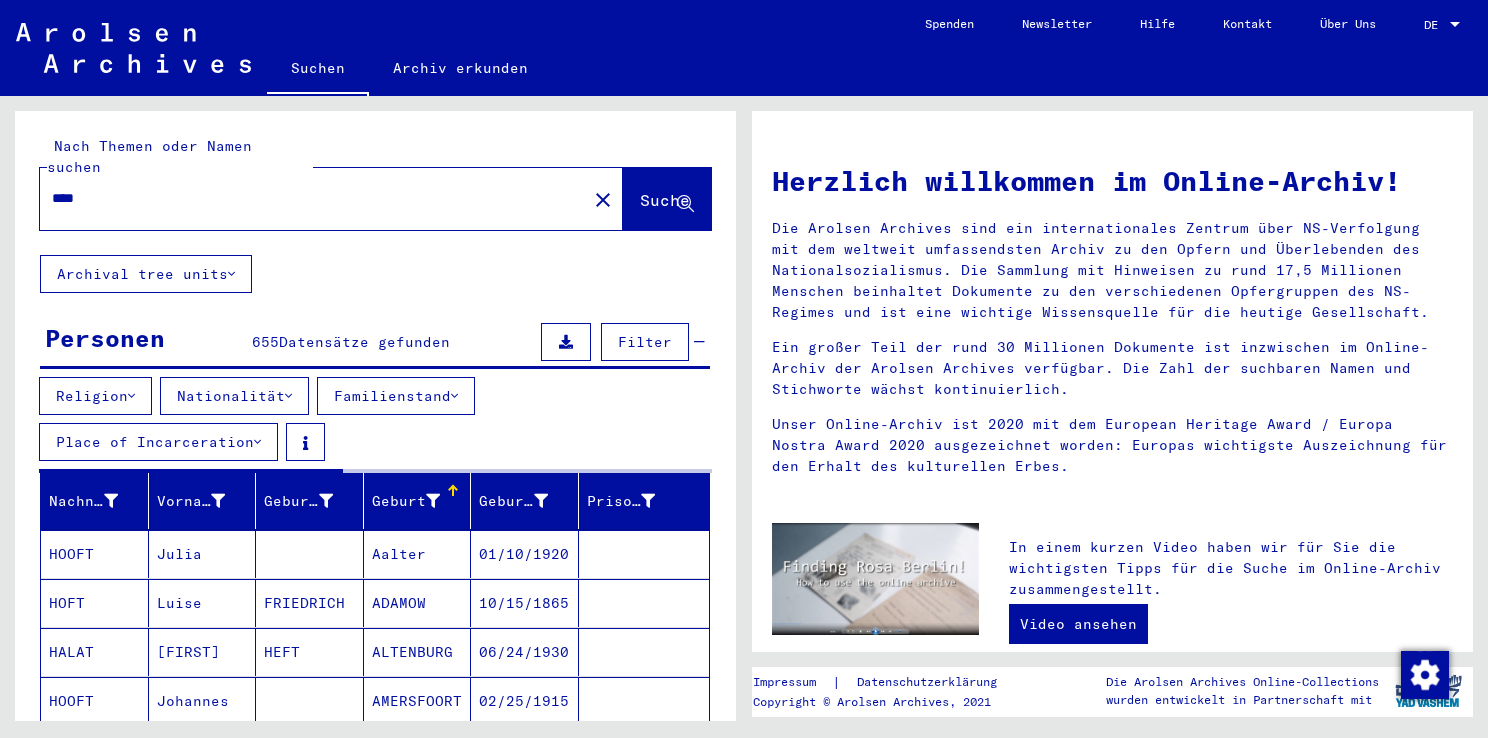 click at bounding box center (451, 488) 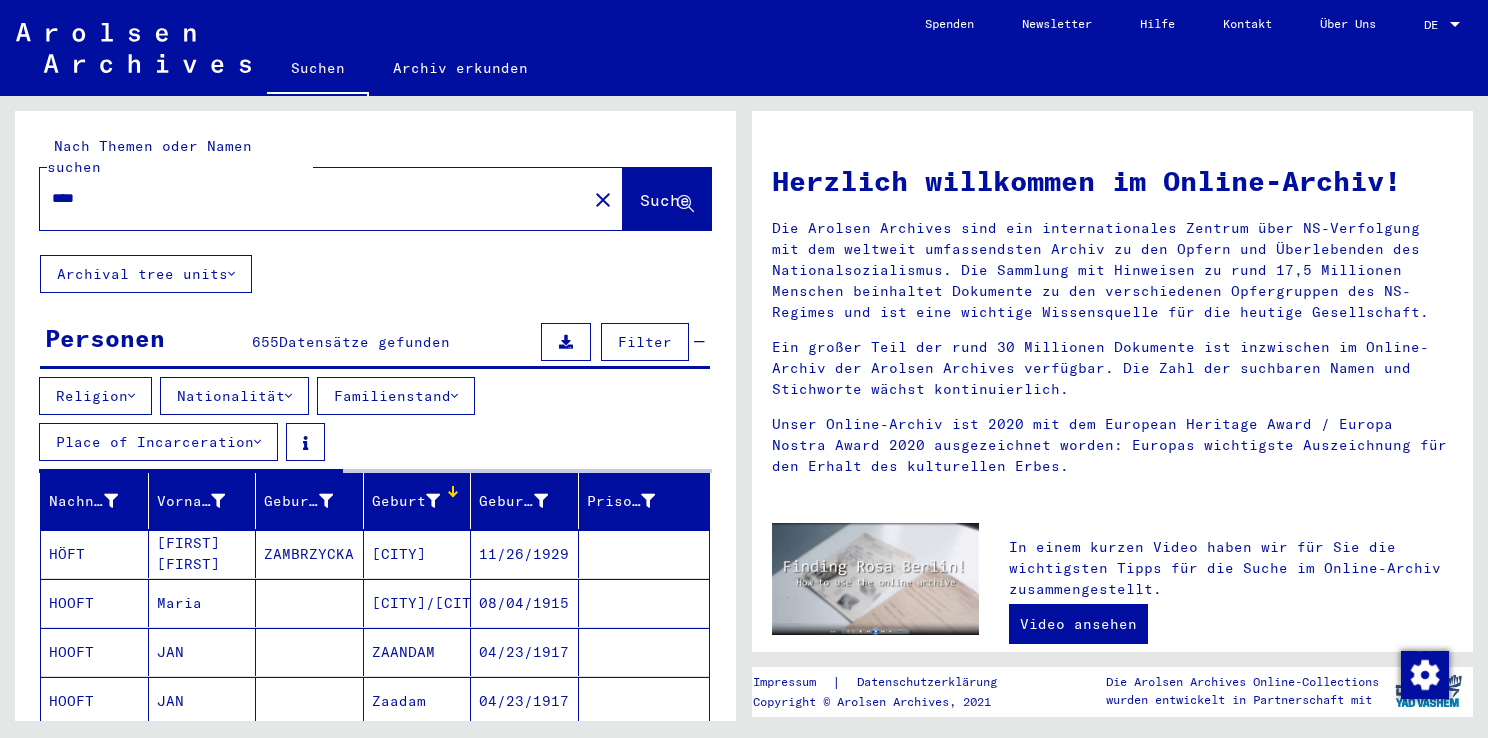 click on "Geburt‏" at bounding box center (418, 501) 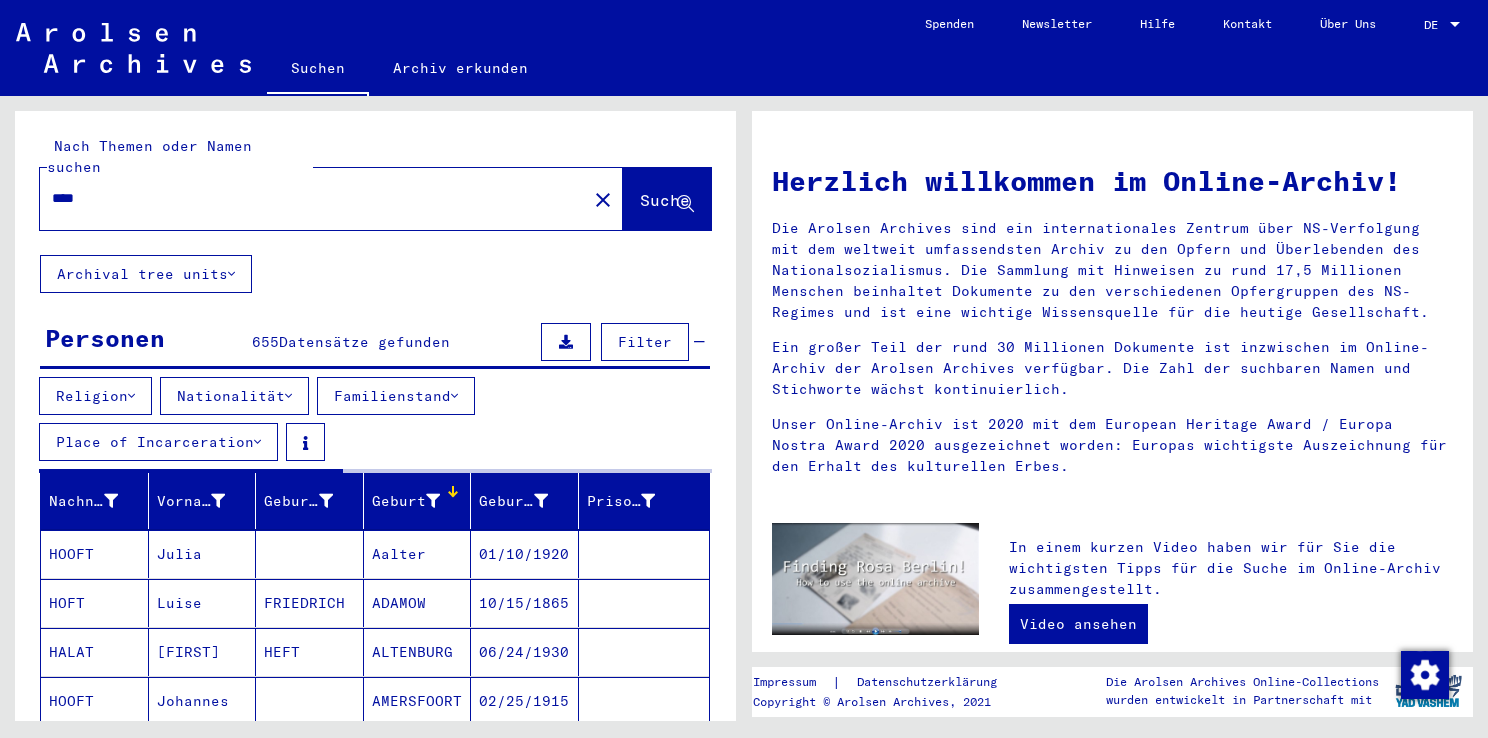 click on "Geburt‏" at bounding box center (418, 501) 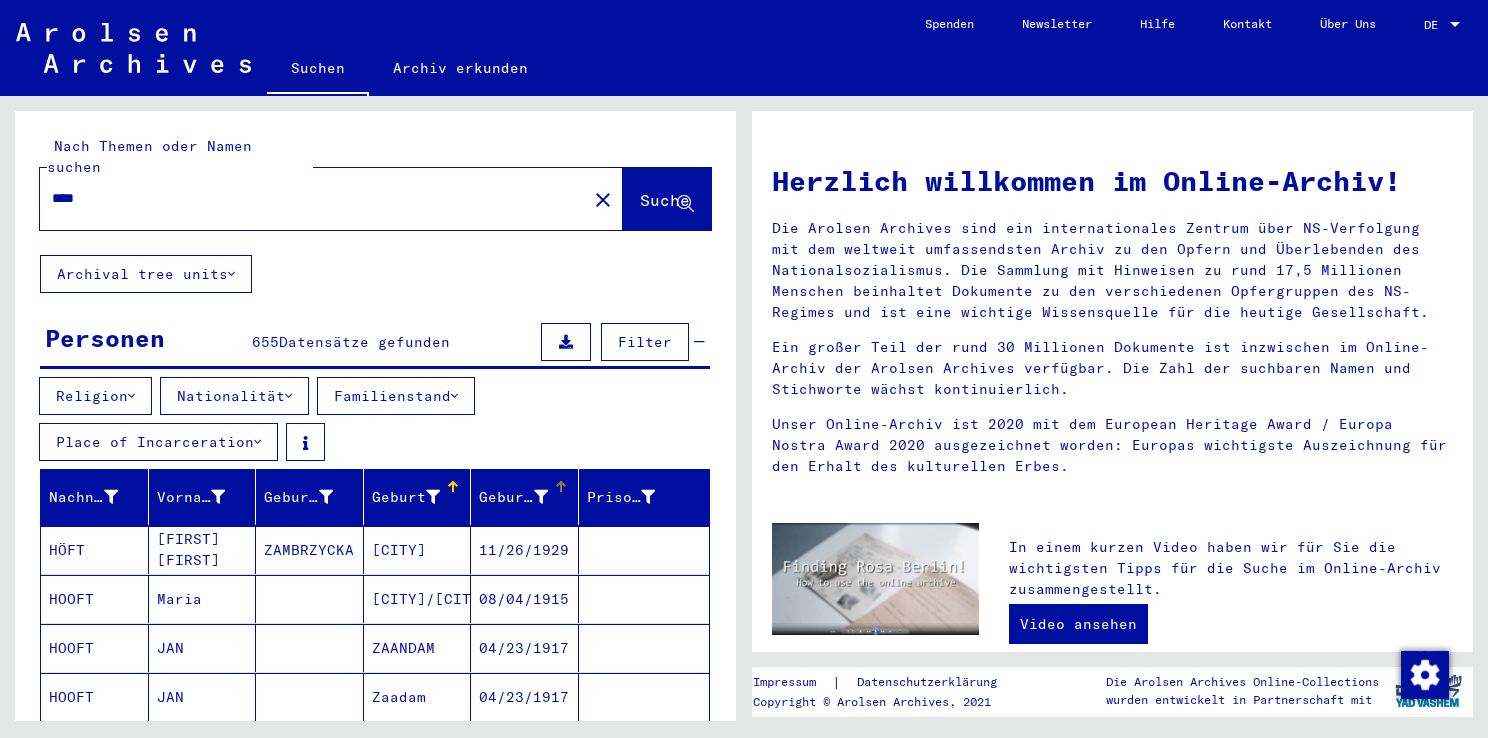 click on "Geburtsdatum" at bounding box center [525, 497] 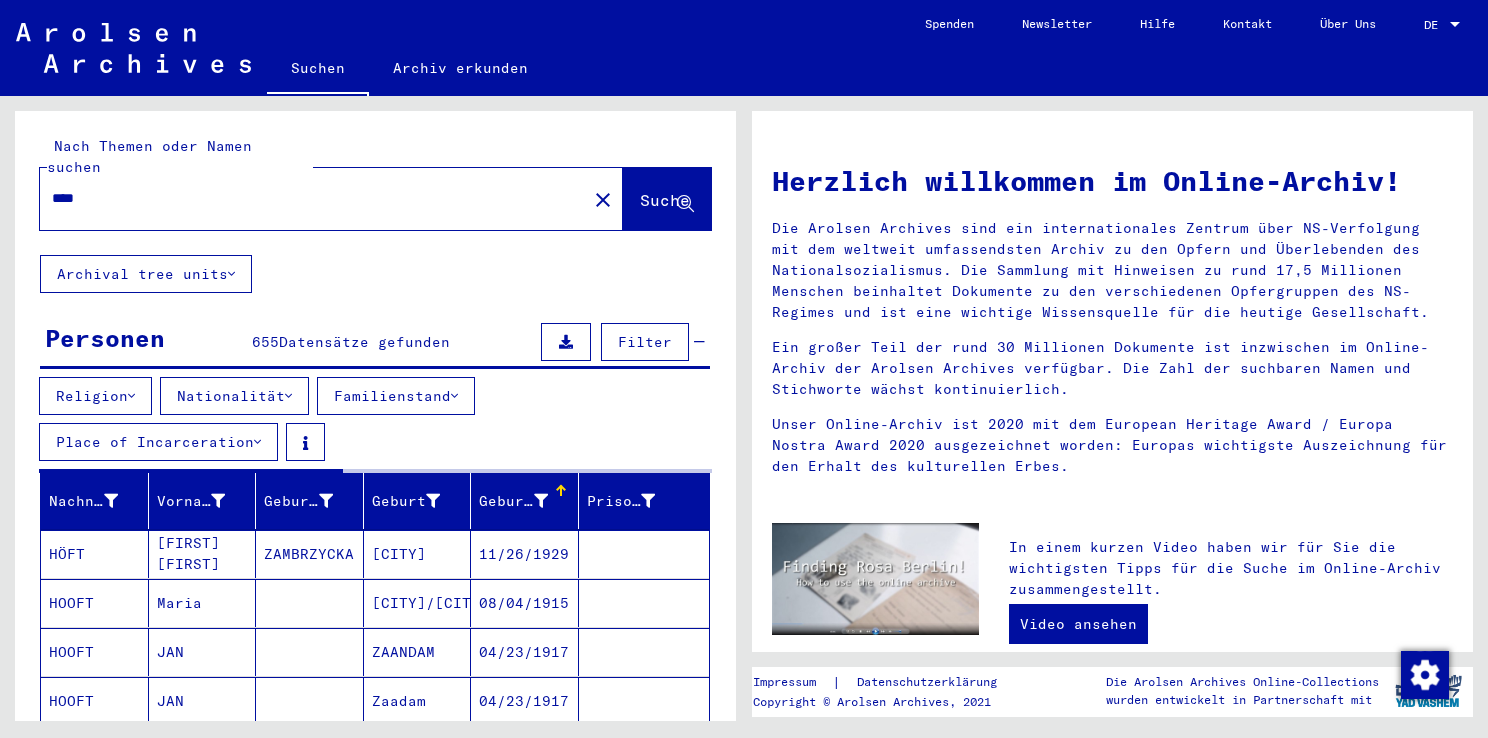 click on "Geburtsdatum" at bounding box center [525, 501] 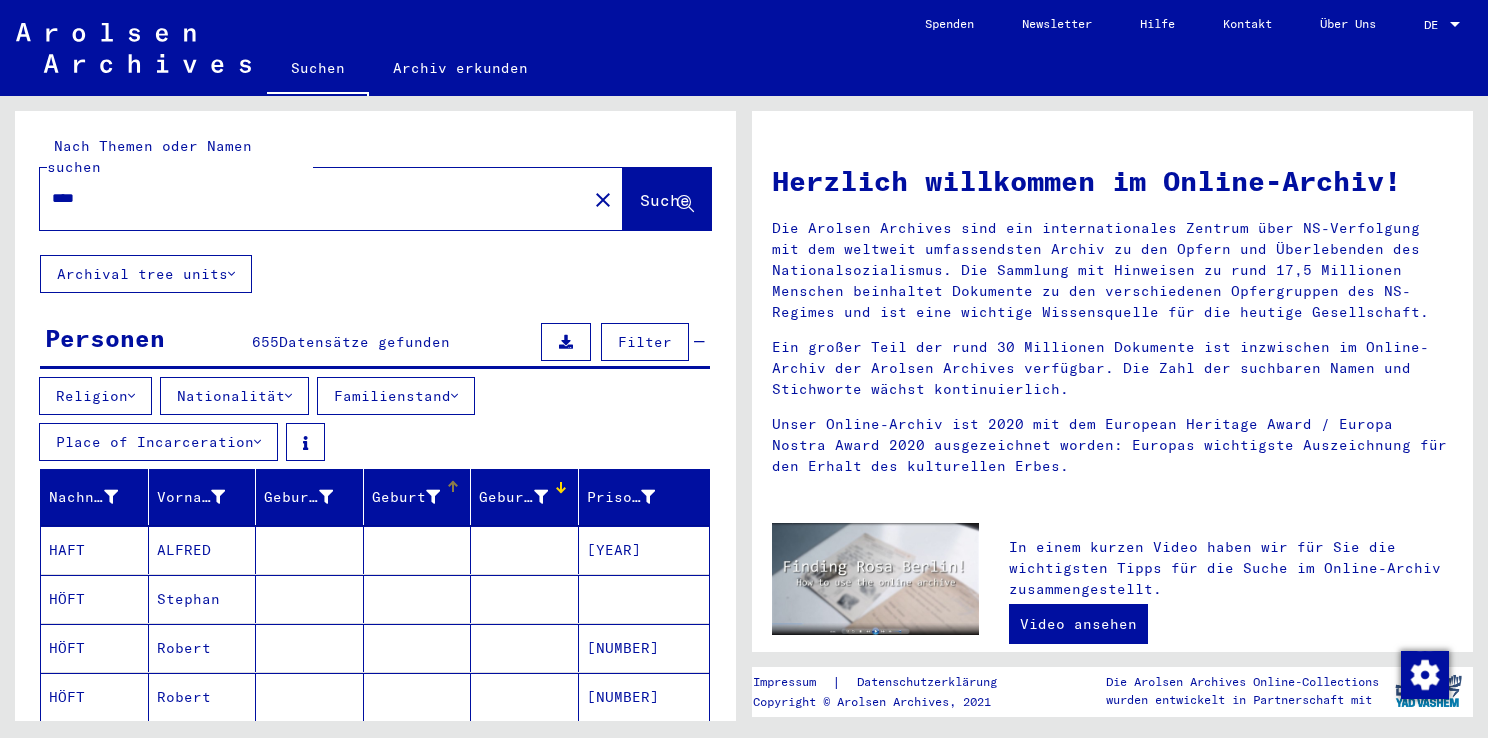 click at bounding box center (453, 487) 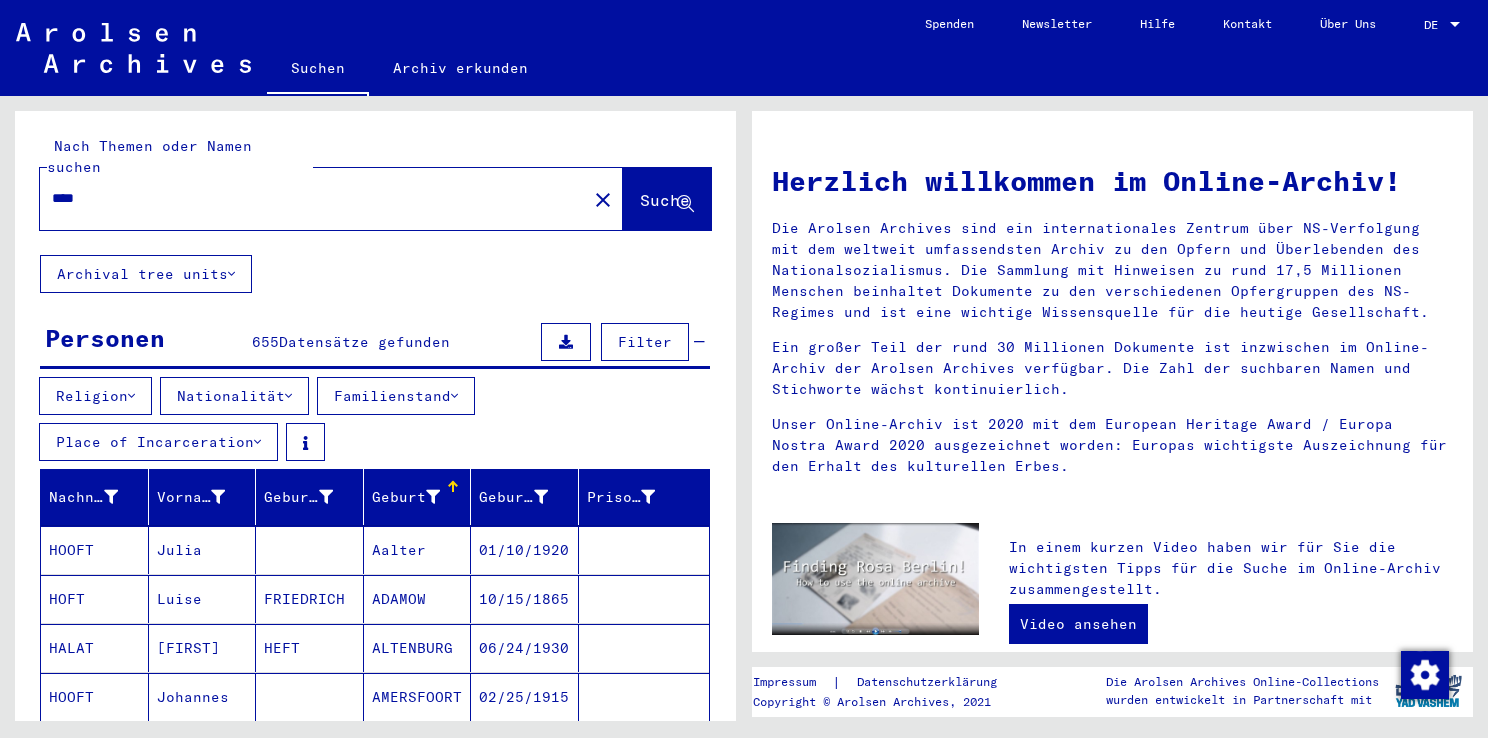click on "Geburt‏" at bounding box center (421, 497) 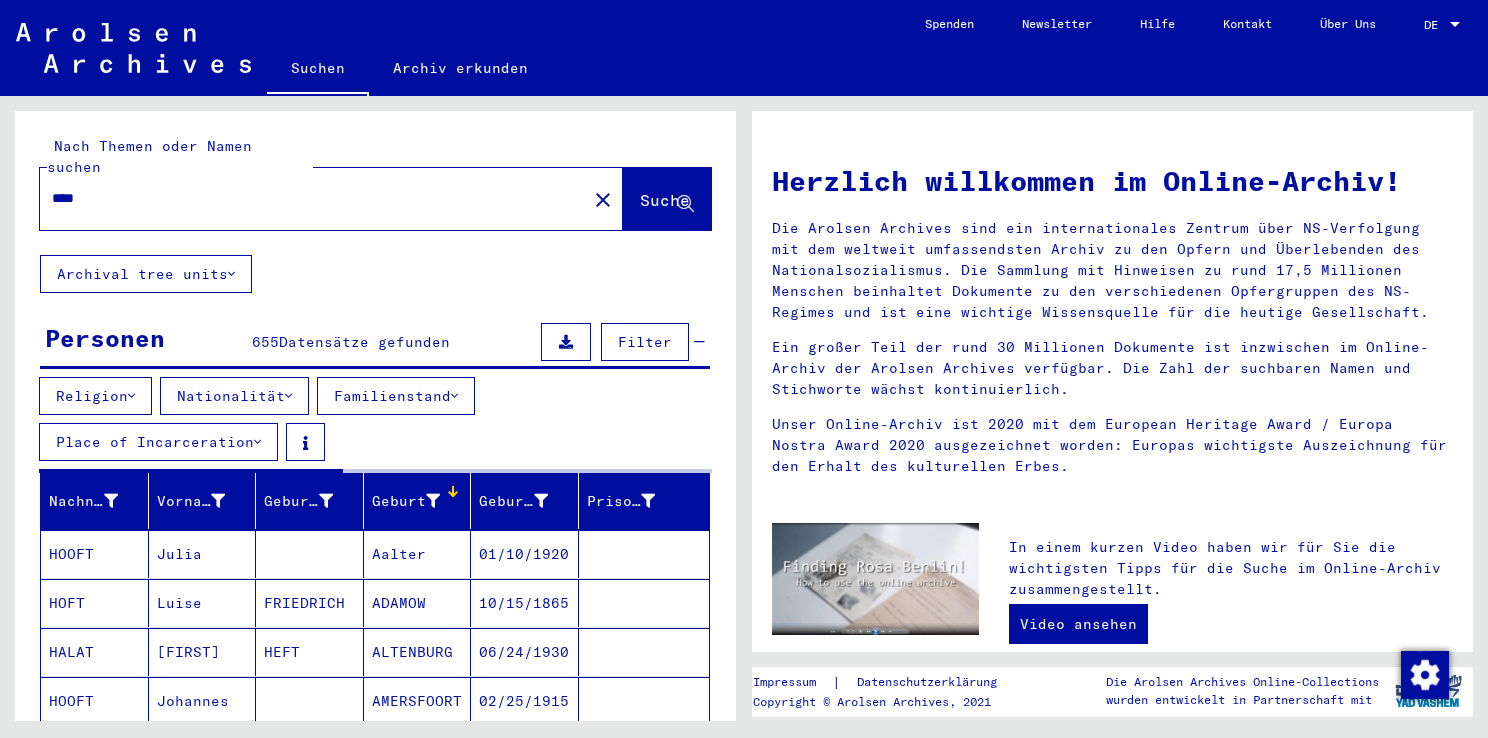 click on "Geburt‏" at bounding box center [421, 501] 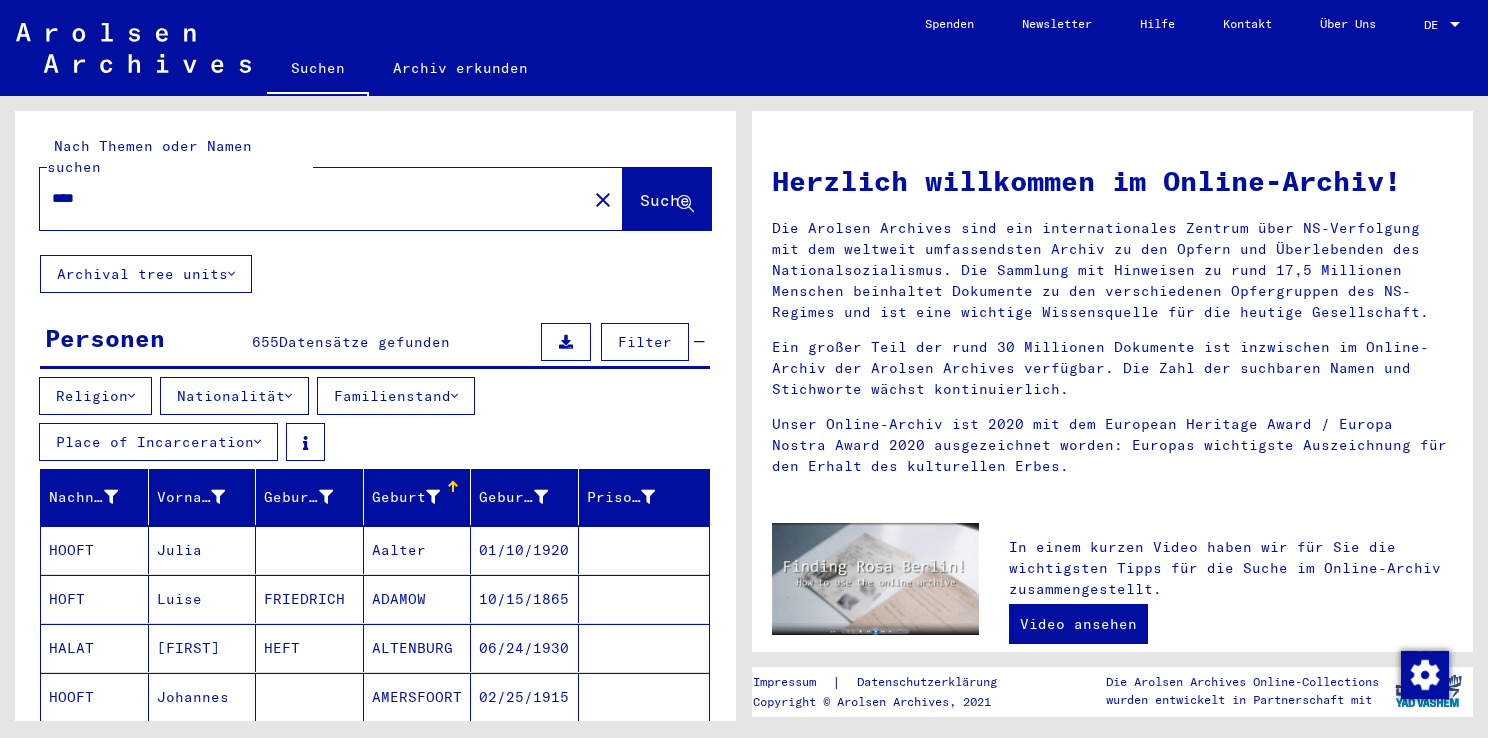 click on "Geburt‏" at bounding box center (421, 497) 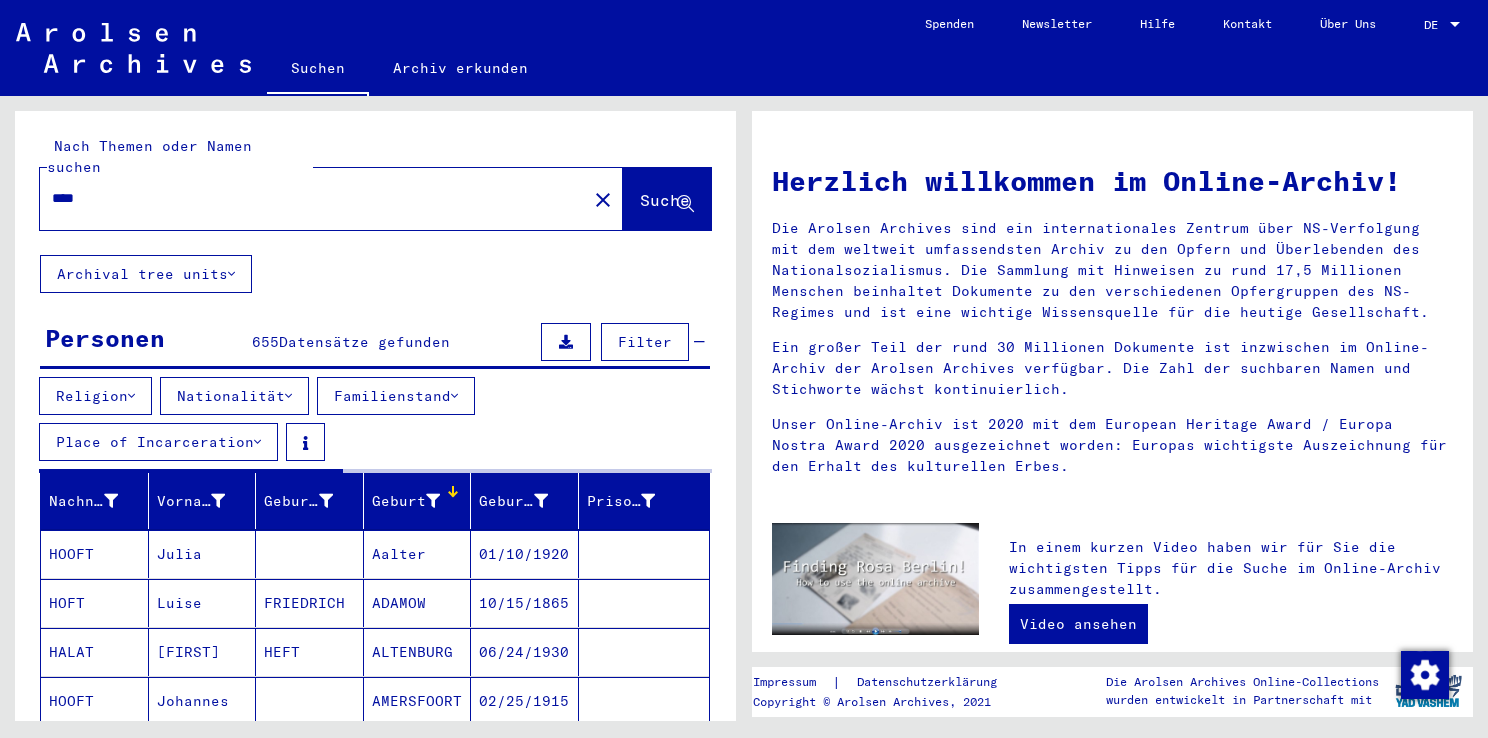 click on "Geburt‏" at bounding box center (421, 501) 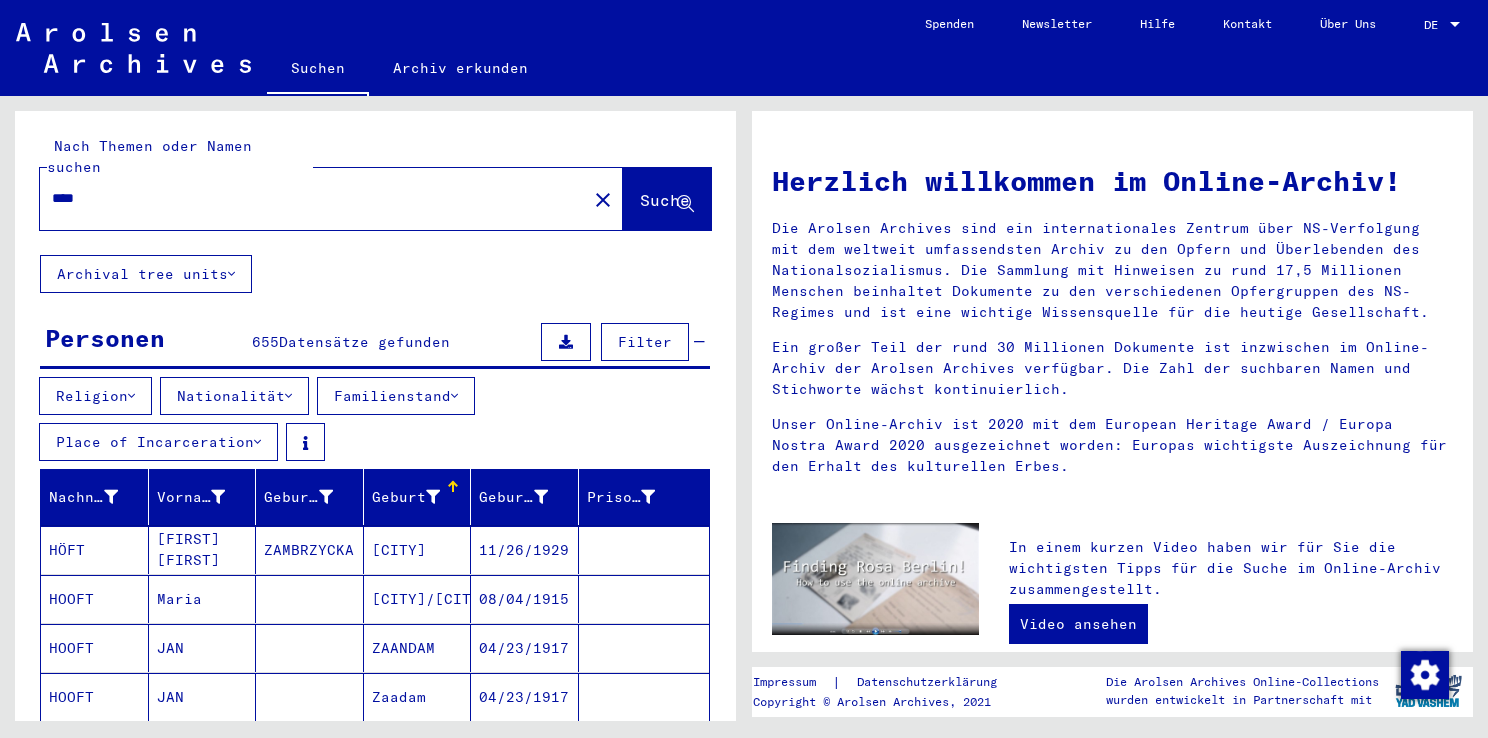 click on "Geburt‏" at bounding box center (421, 497) 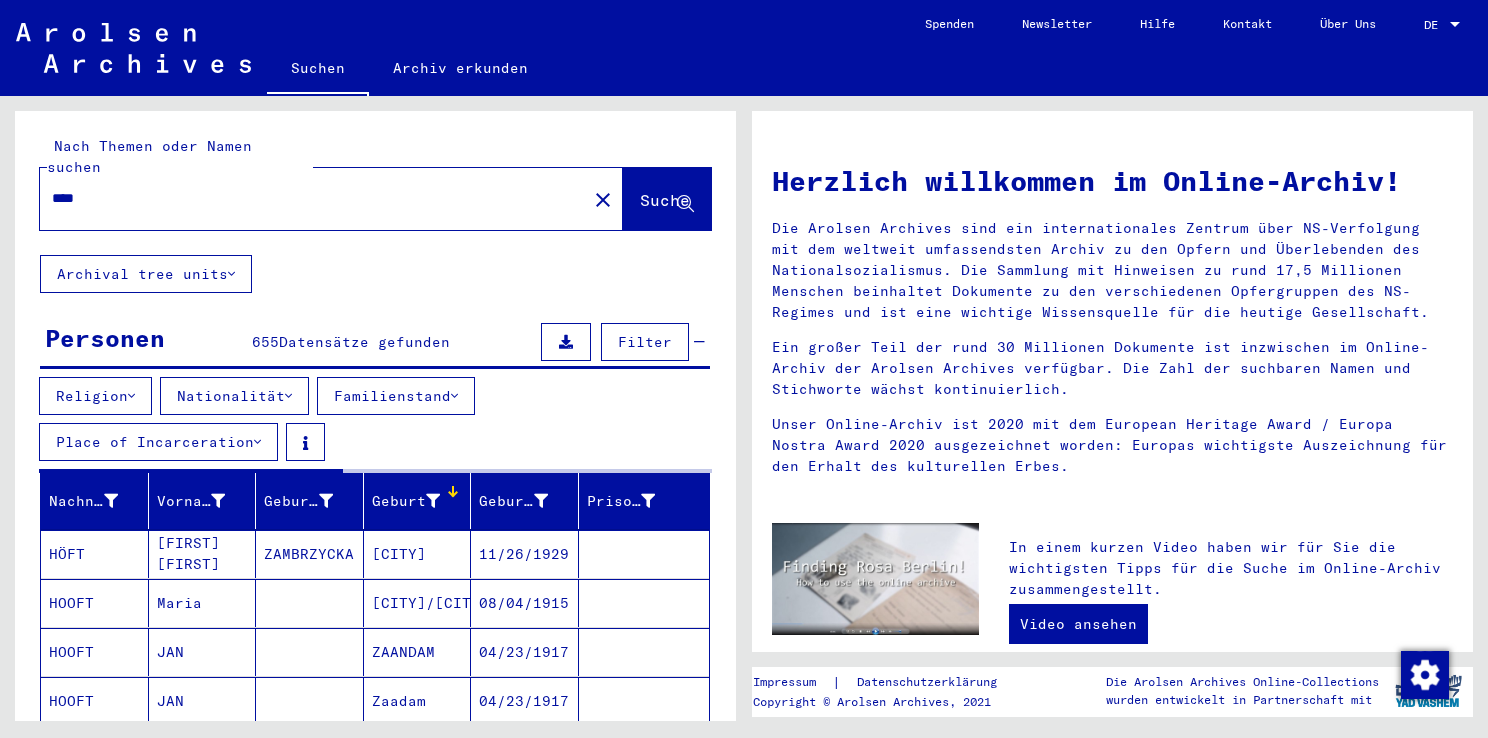 click on "Geburt‏" at bounding box center (421, 501) 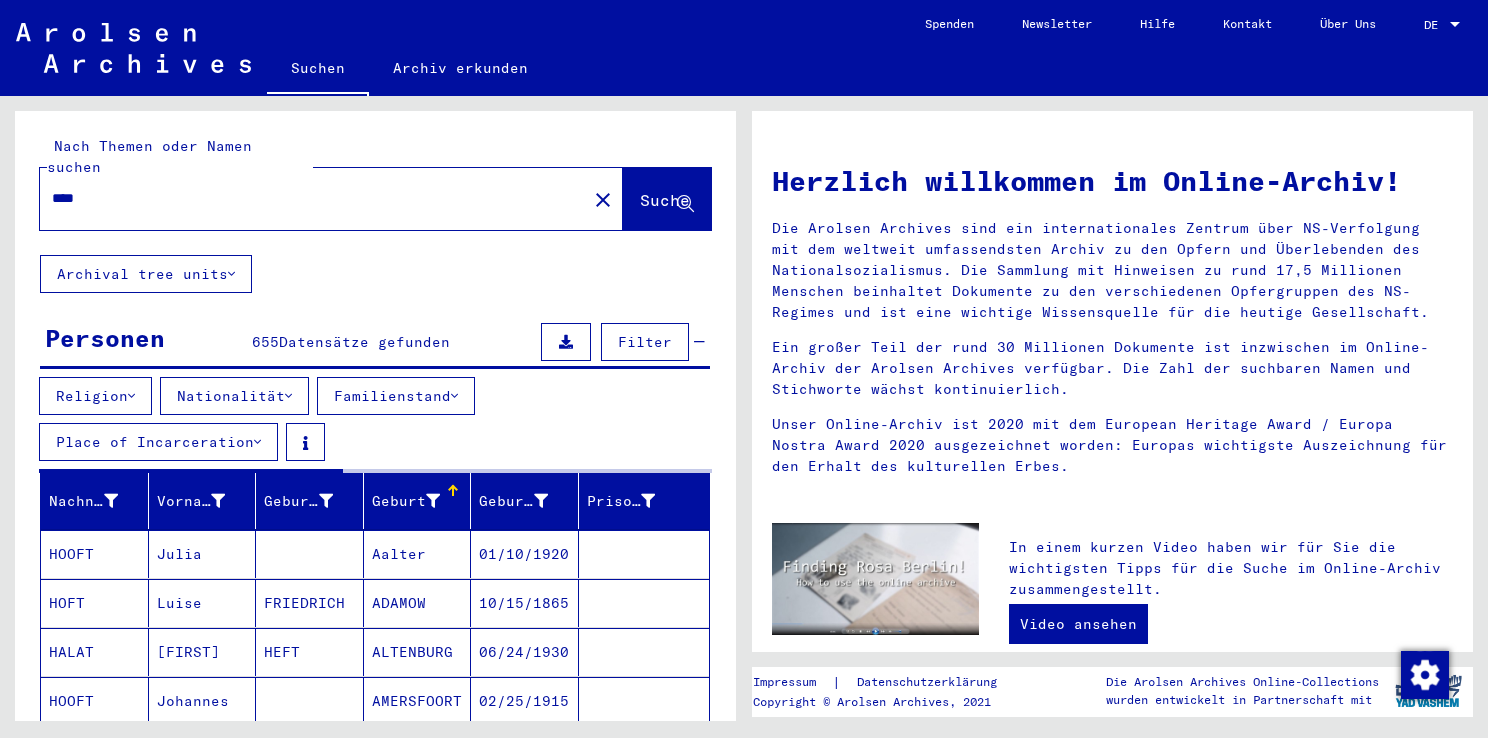 click on "Geburt‏" at bounding box center [418, 501] 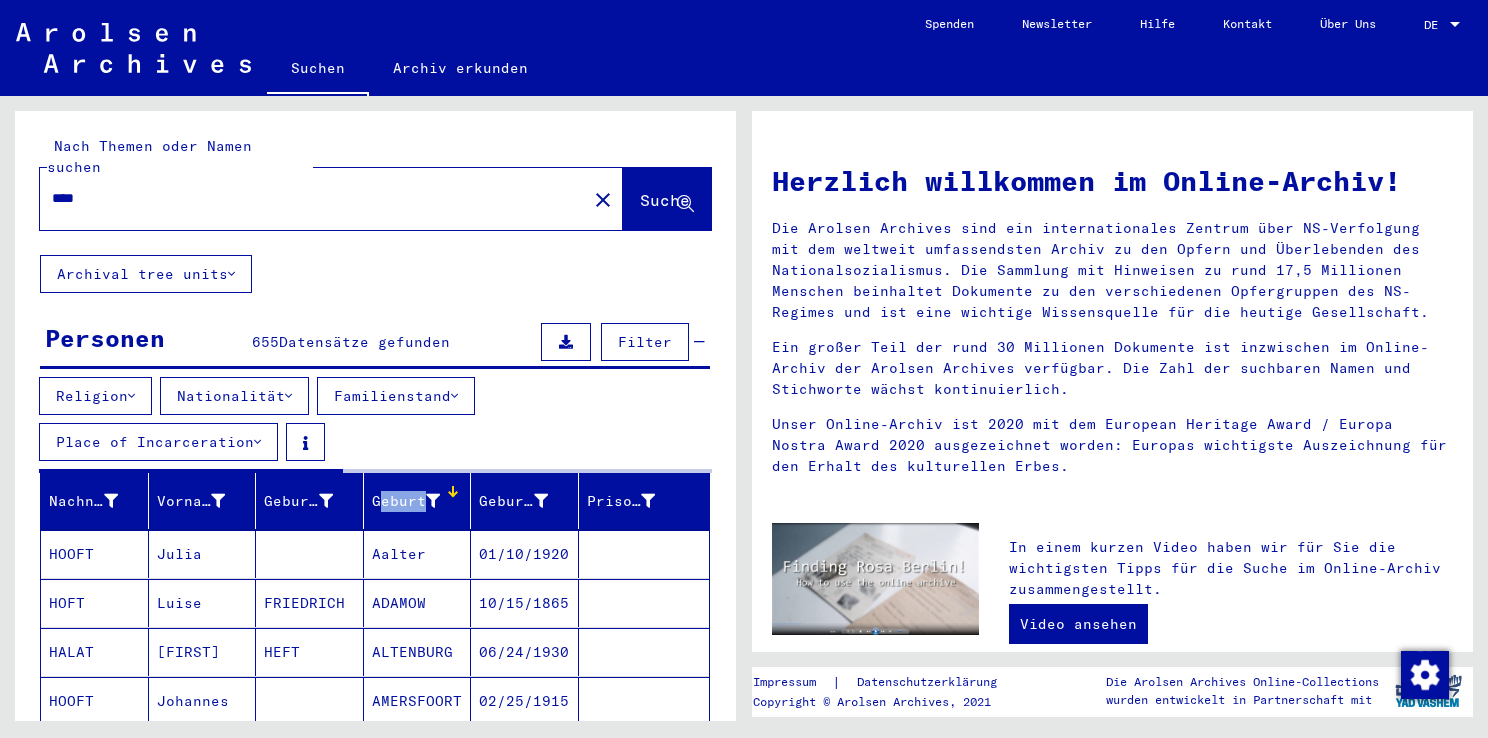 click on "Geburt‏" at bounding box center (418, 501) 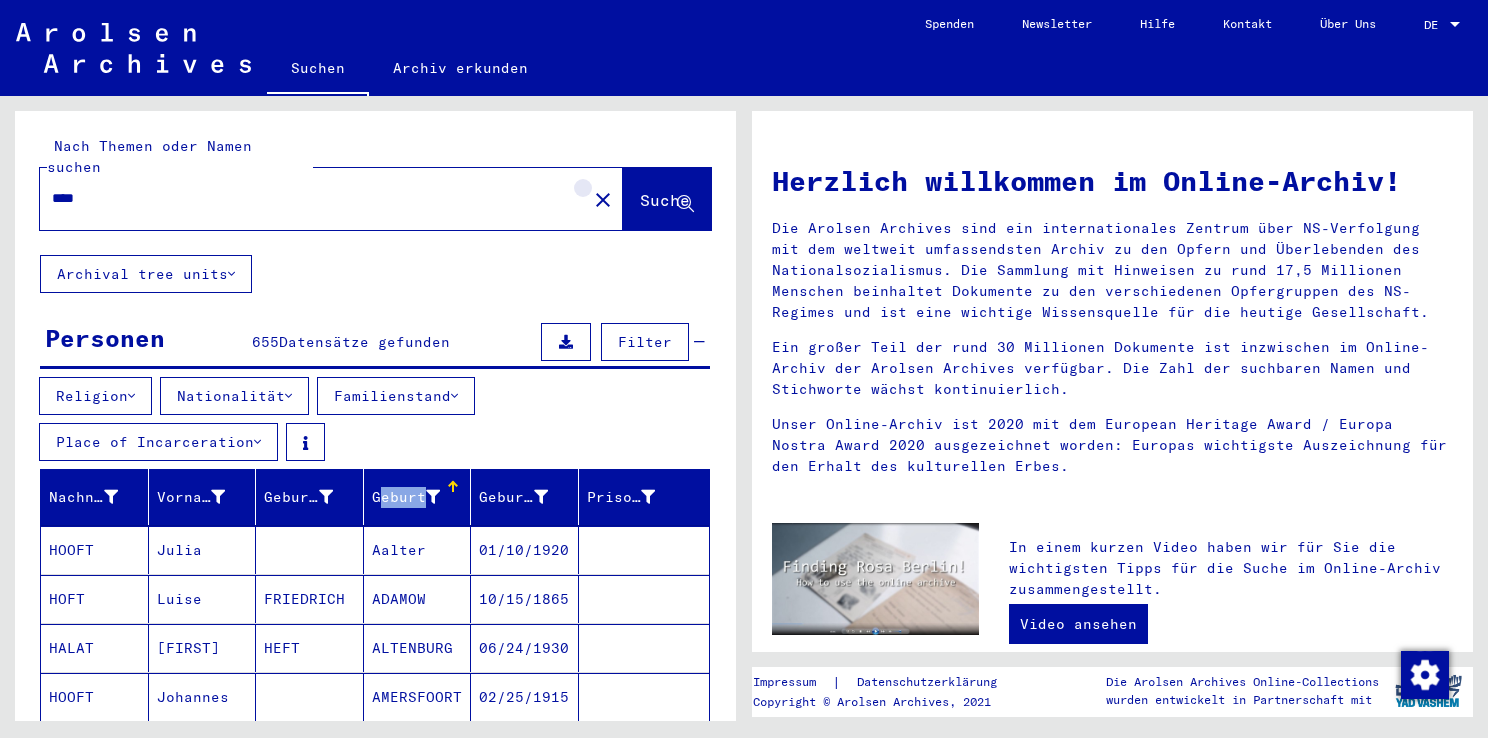click on "close" 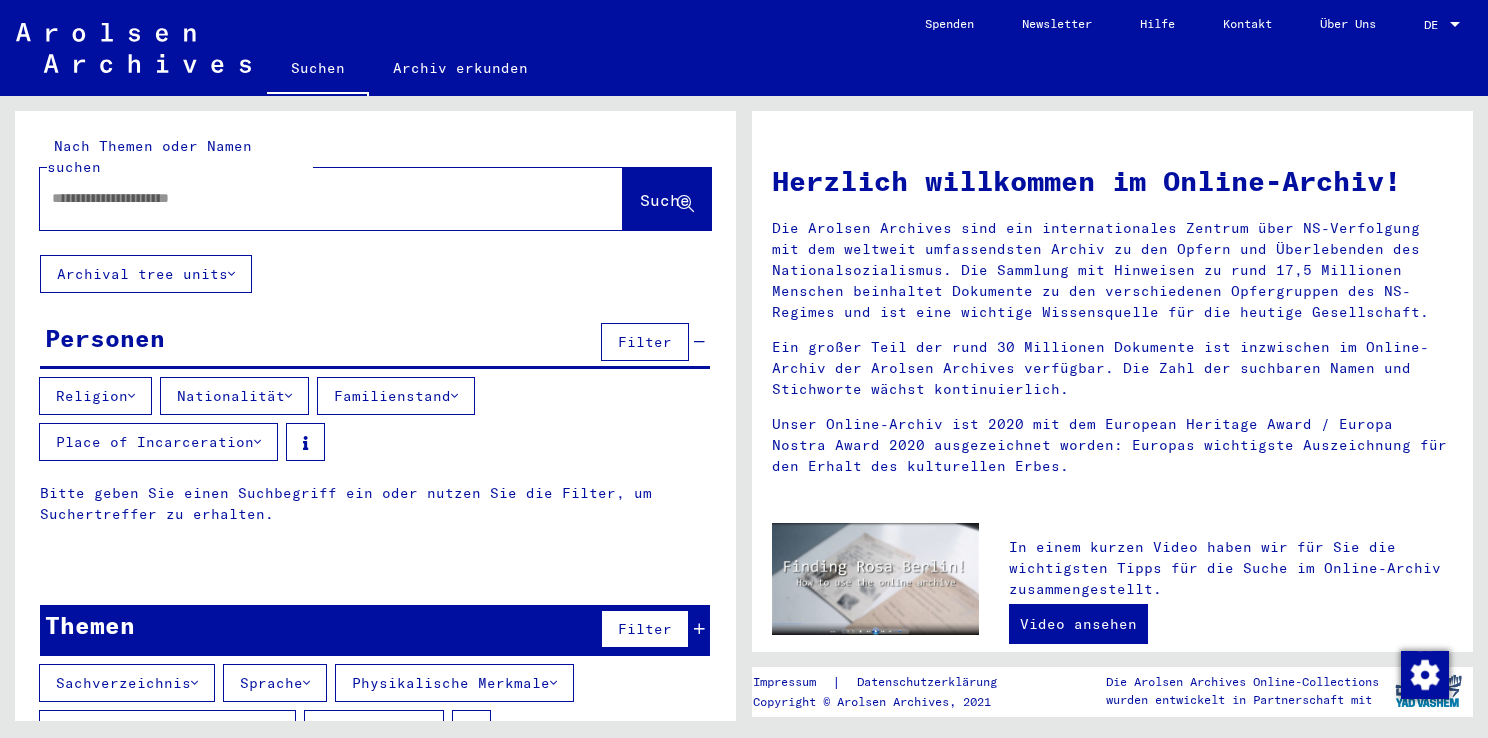 click at bounding box center (307, 198) 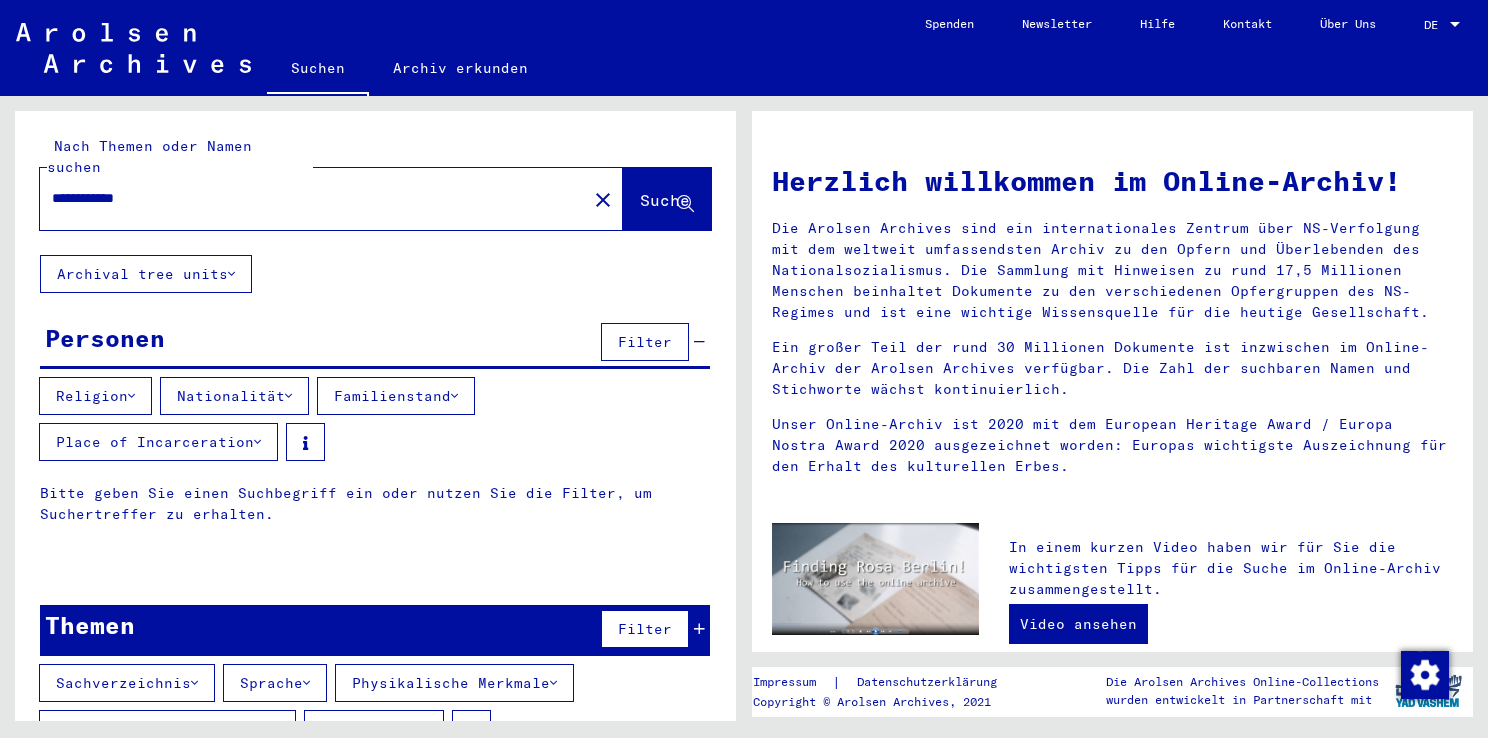 type on "**********" 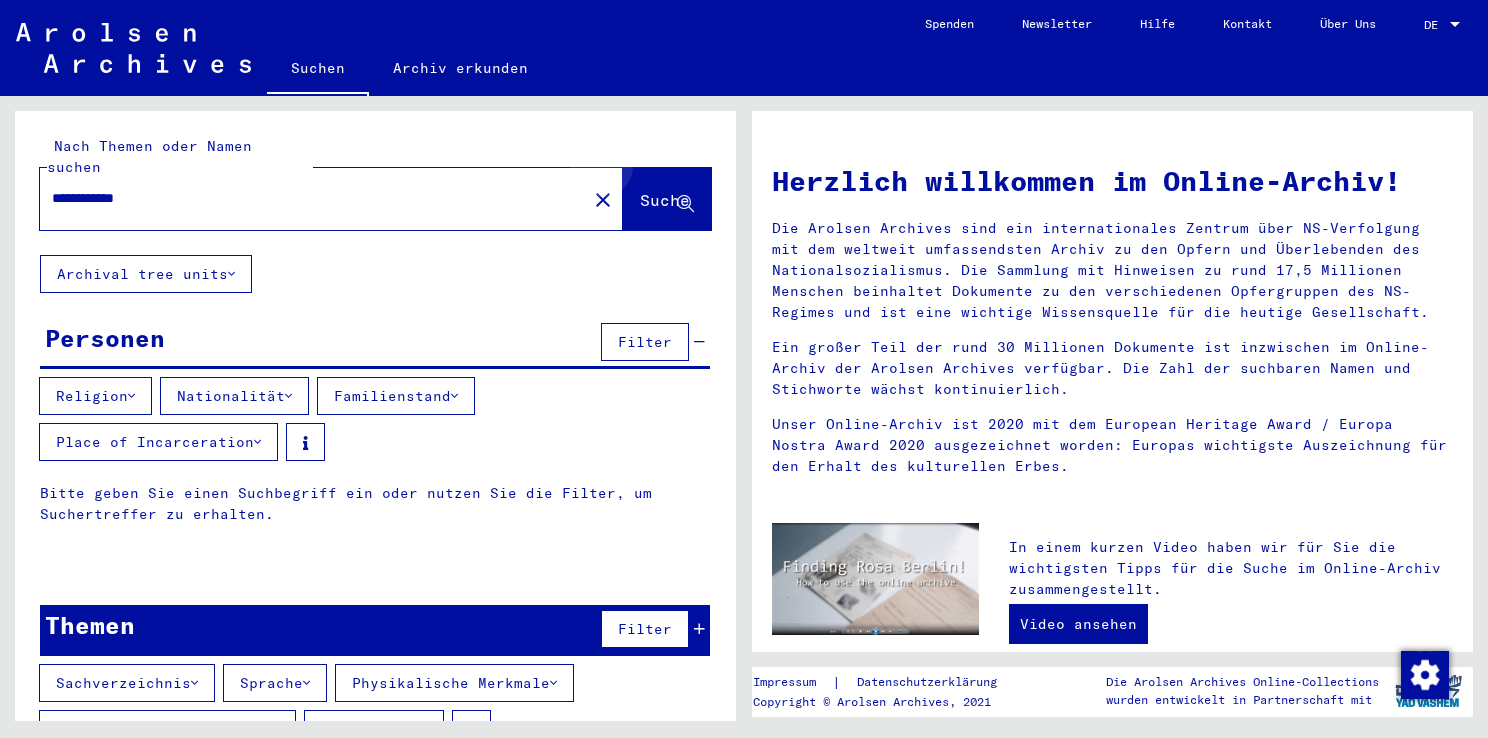 click on "Suche" 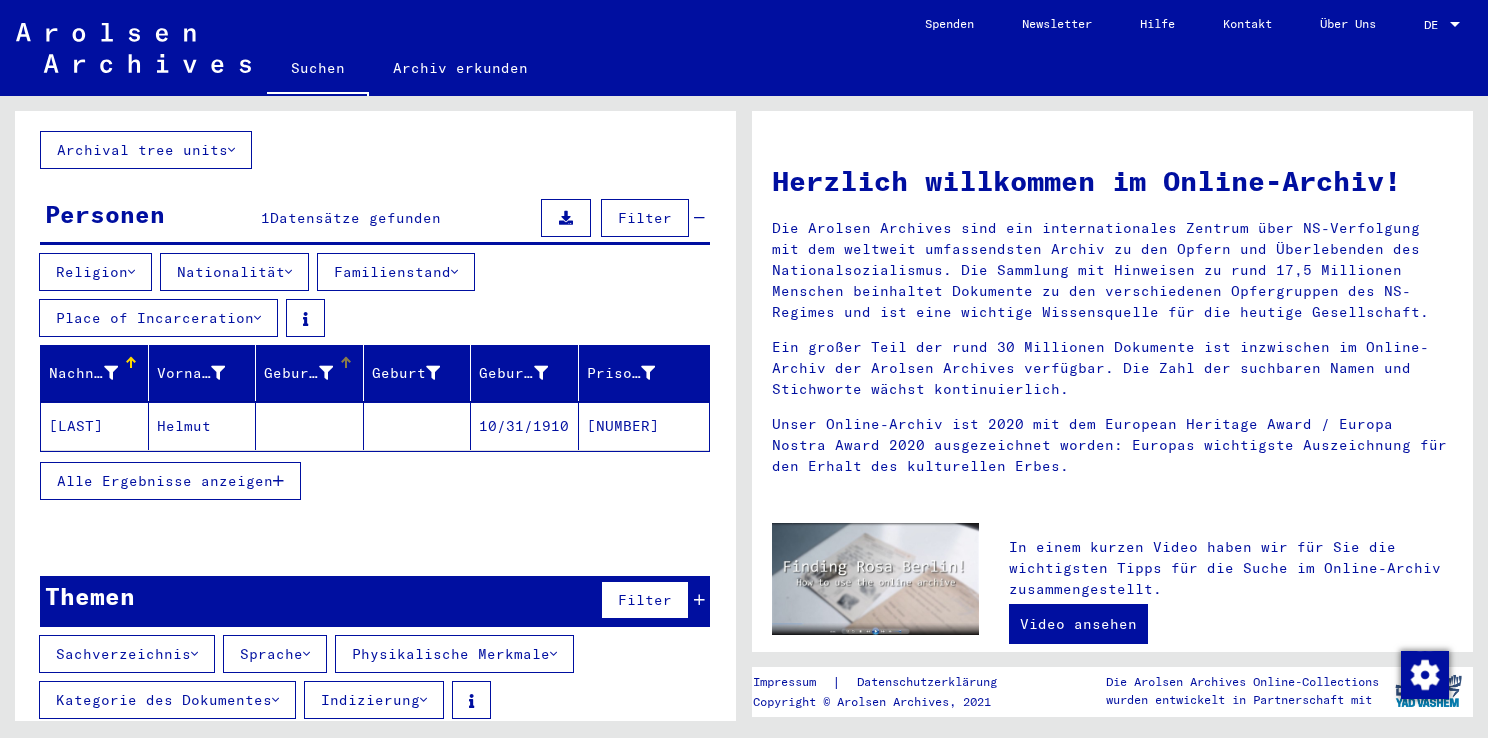 scroll, scrollTop: 0, scrollLeft: 0, axis: both 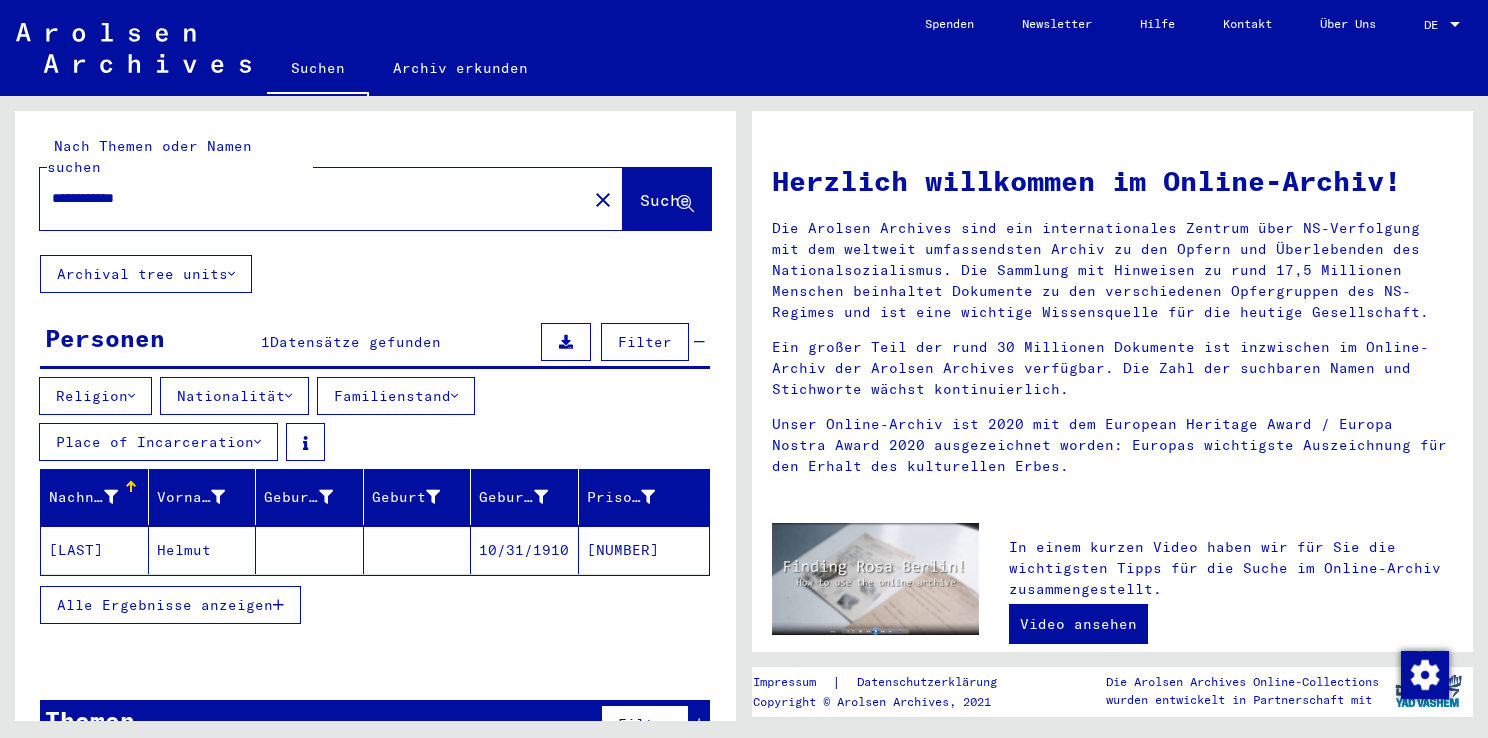 click on "Alle Ergebnisse anzeigen" at bounding box center (165, 605) 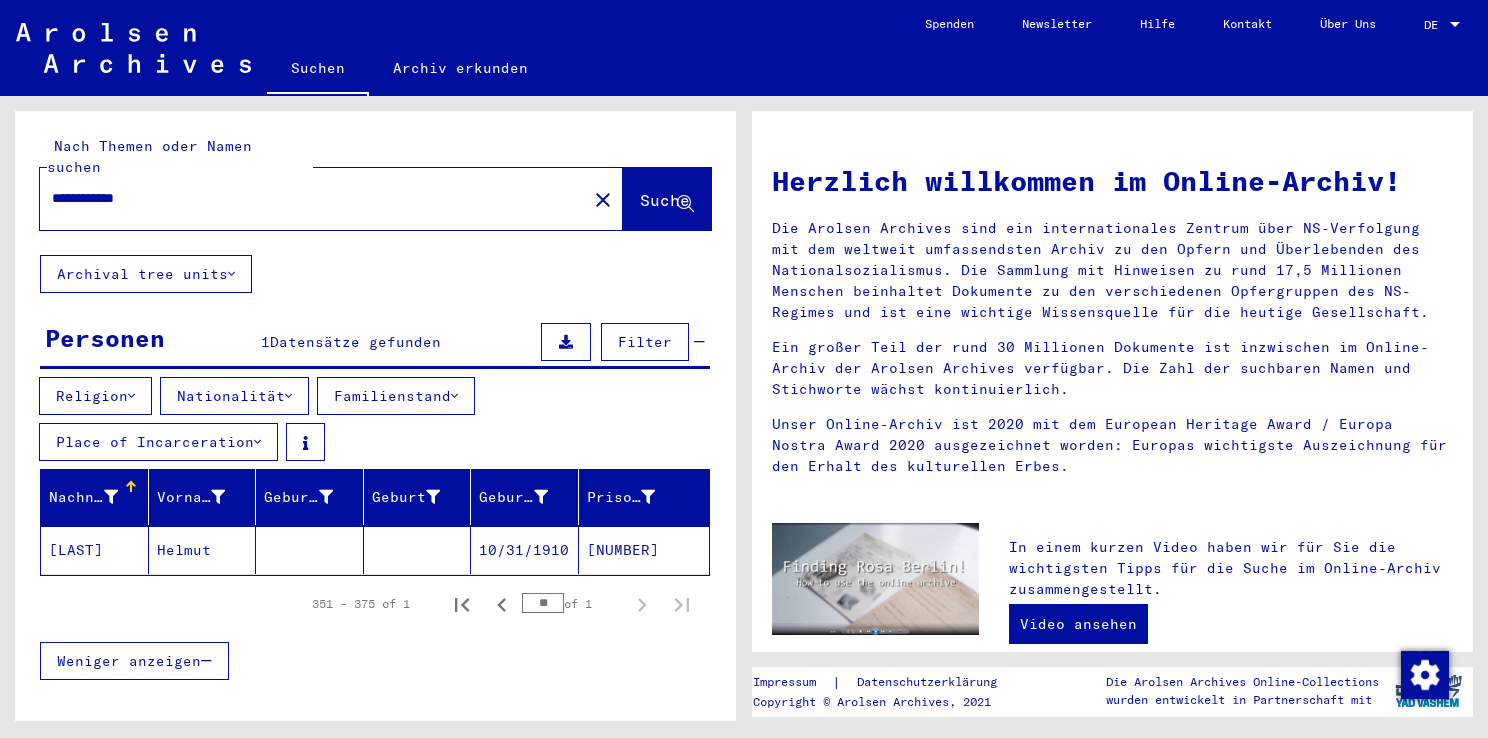 click on "**********" at bounding box center [307, 198] 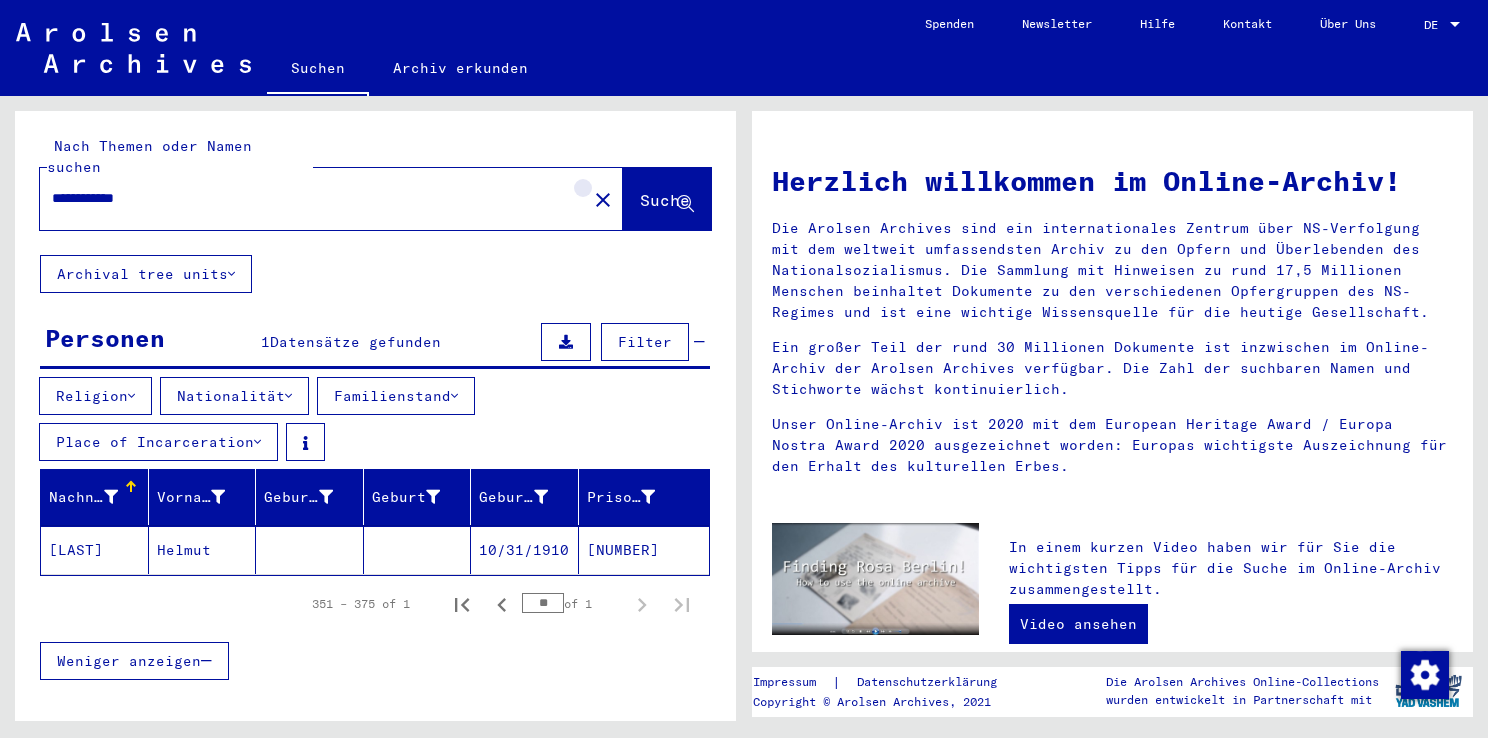 click on "close" 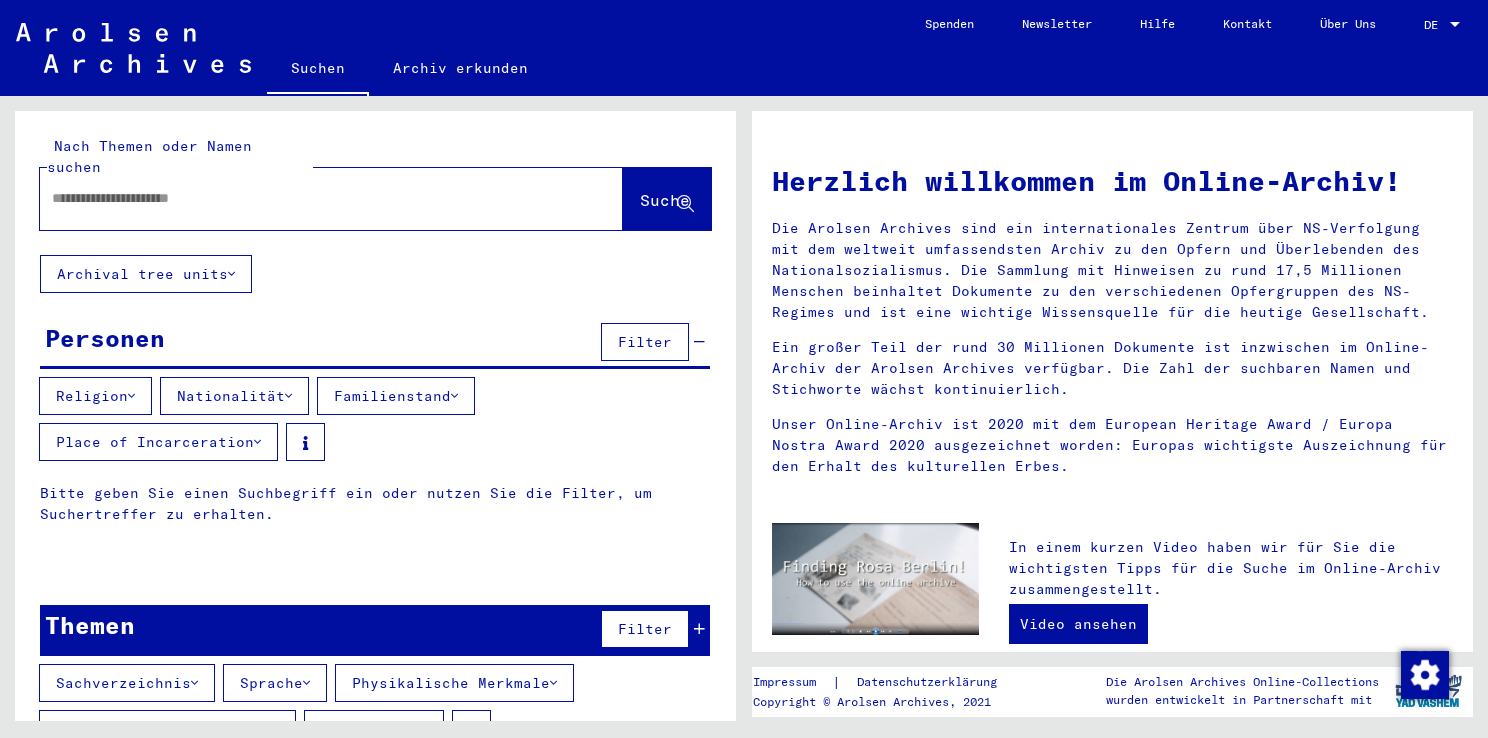 click 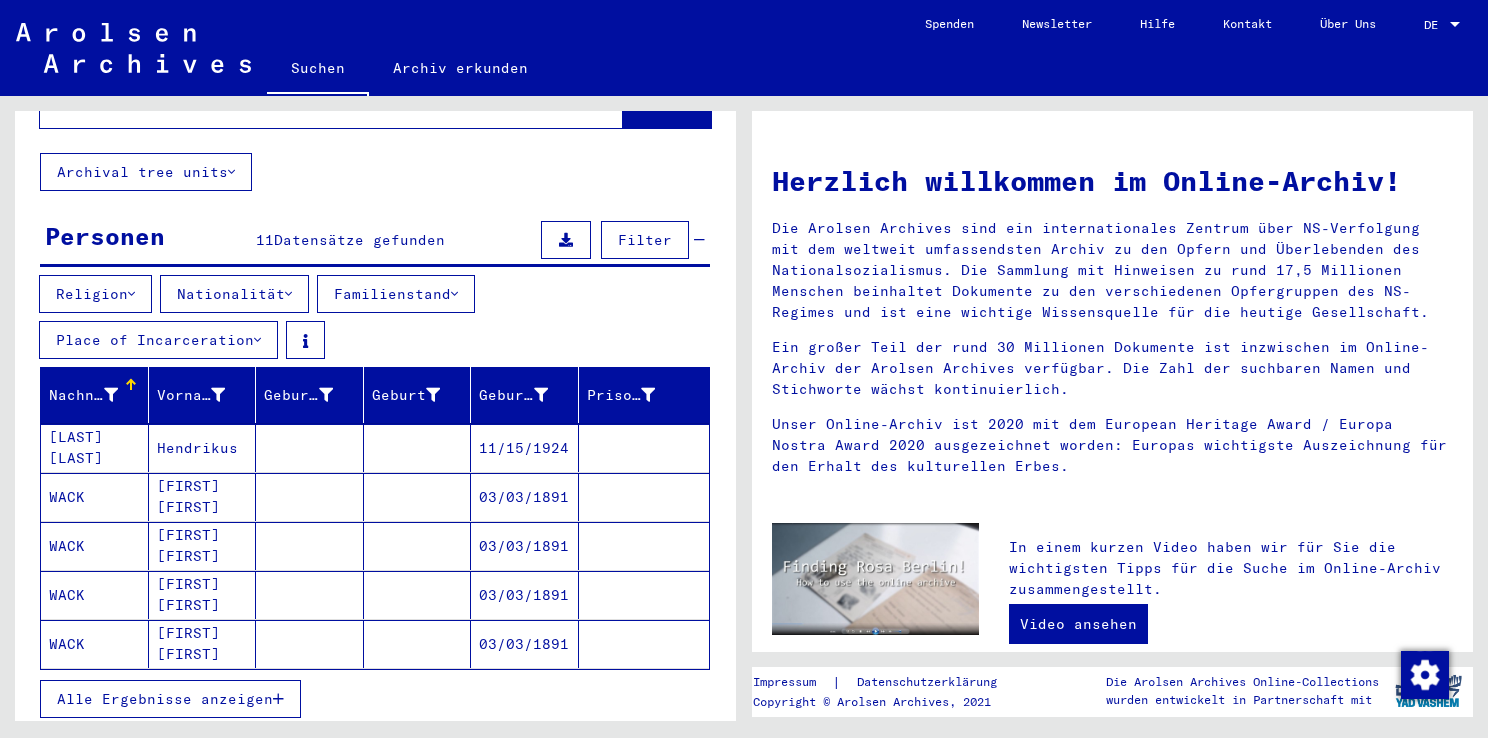 scroll, scrollTop: 128, scrollLeft: 0, axis: vertical 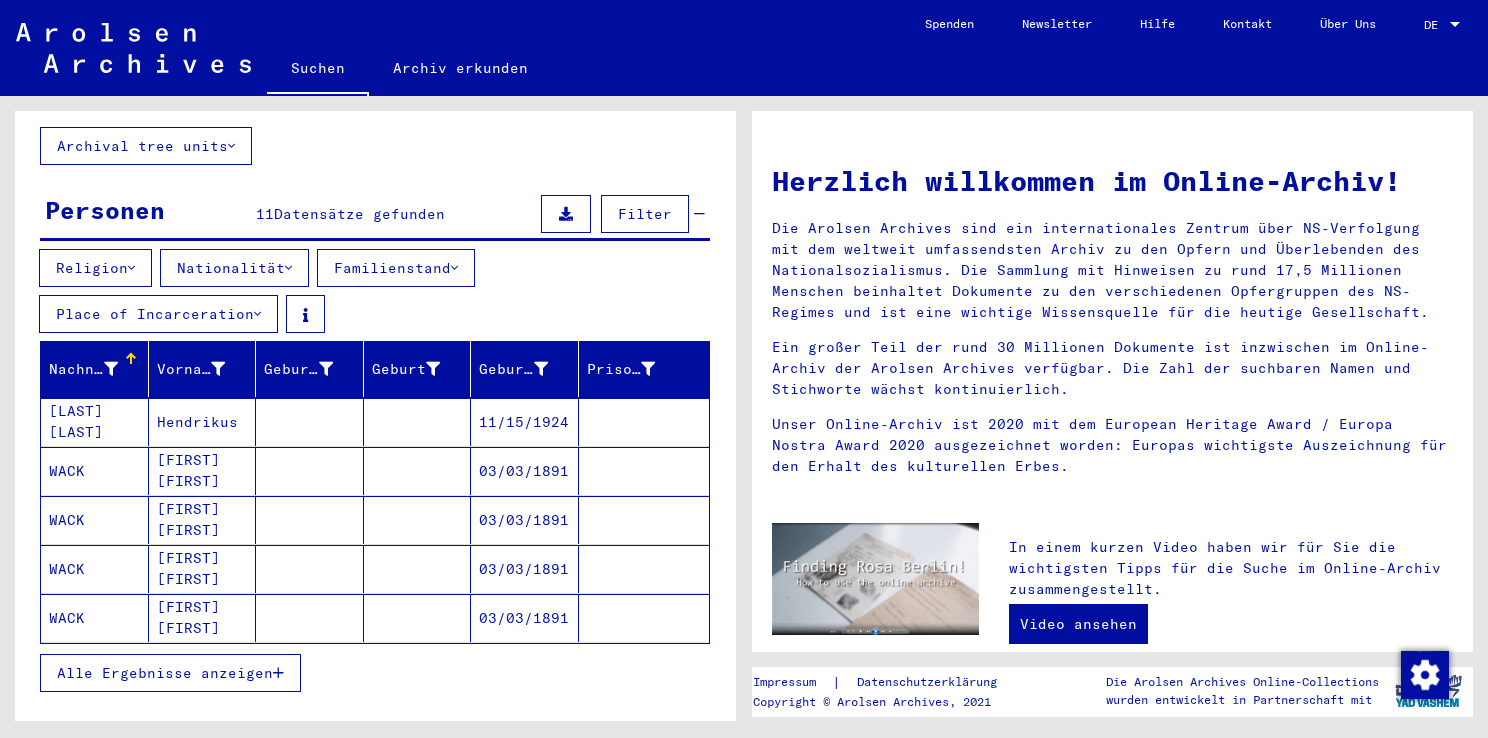 click on "Alle Ergebnisse anzeigen" at bounding box center (170, 673) 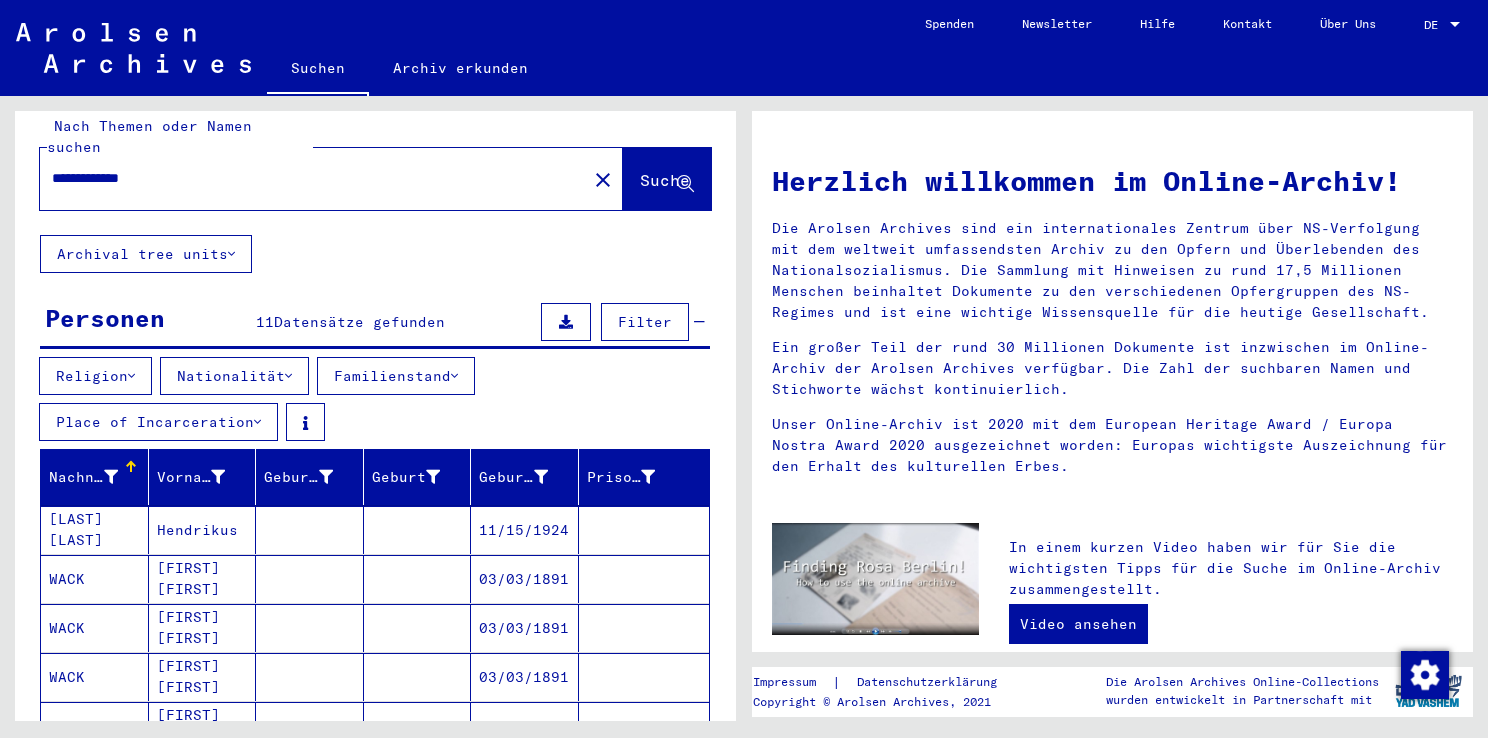 scroll, scrollTop: 18, scrollLeft: 0, axis: vertical 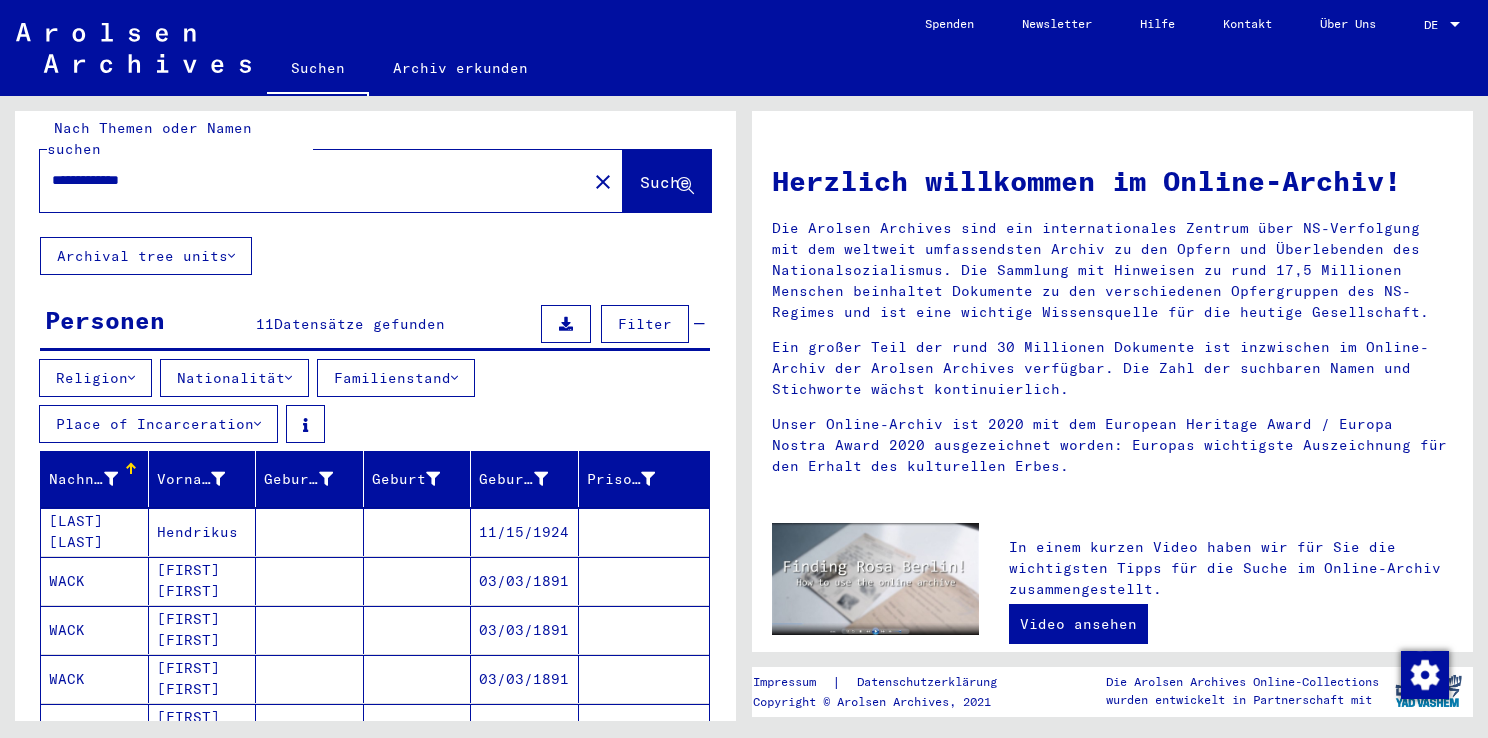 click on "**********" at bounding box center (307, 180) 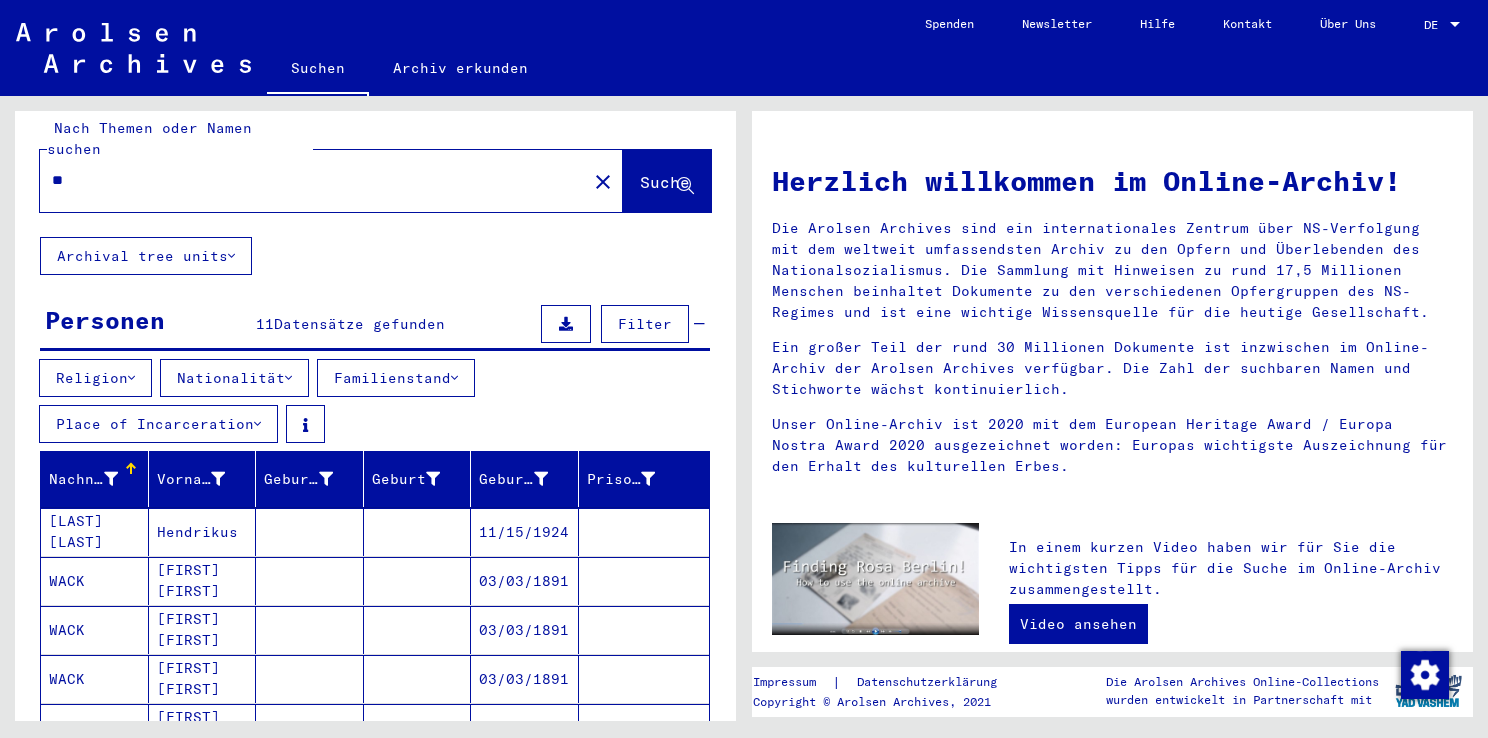 type on "*" 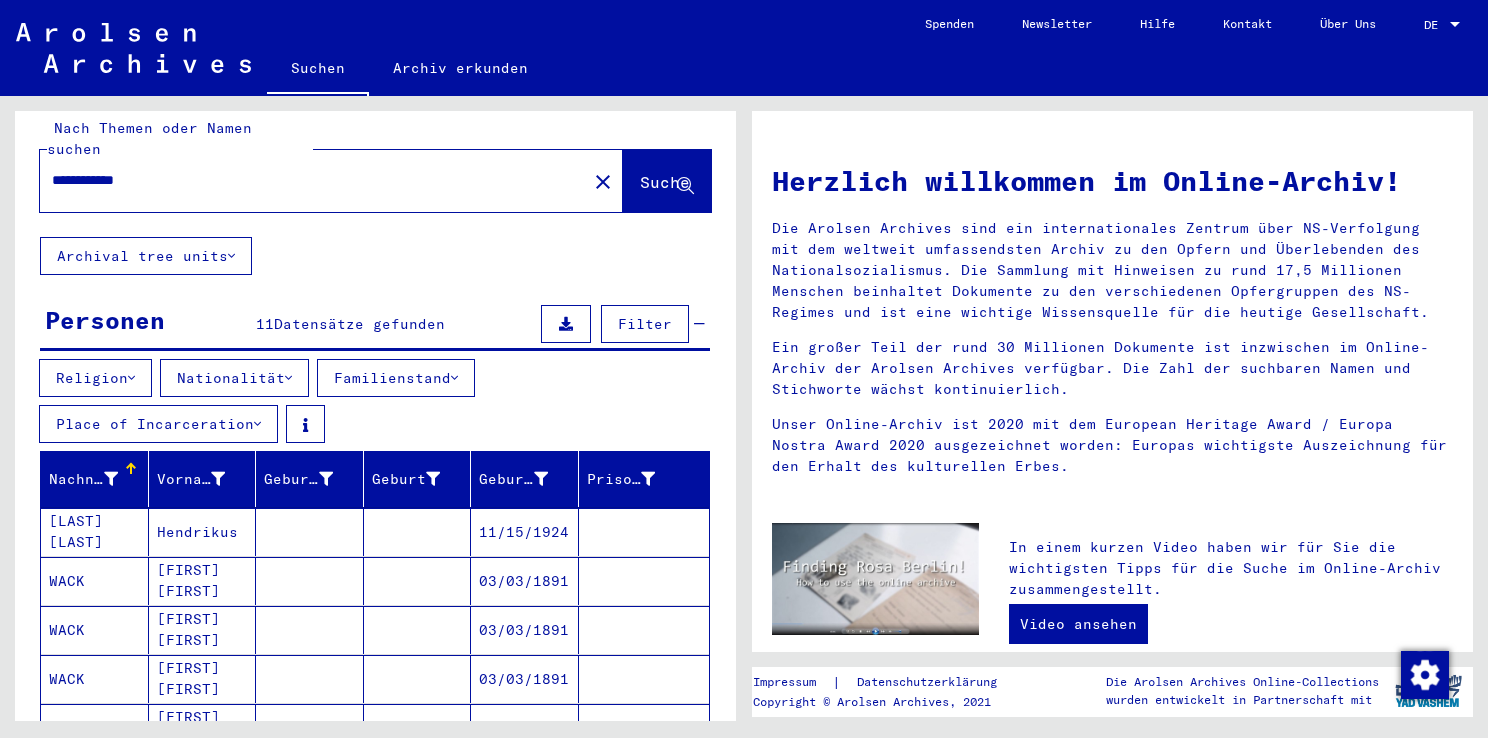type on "**********" 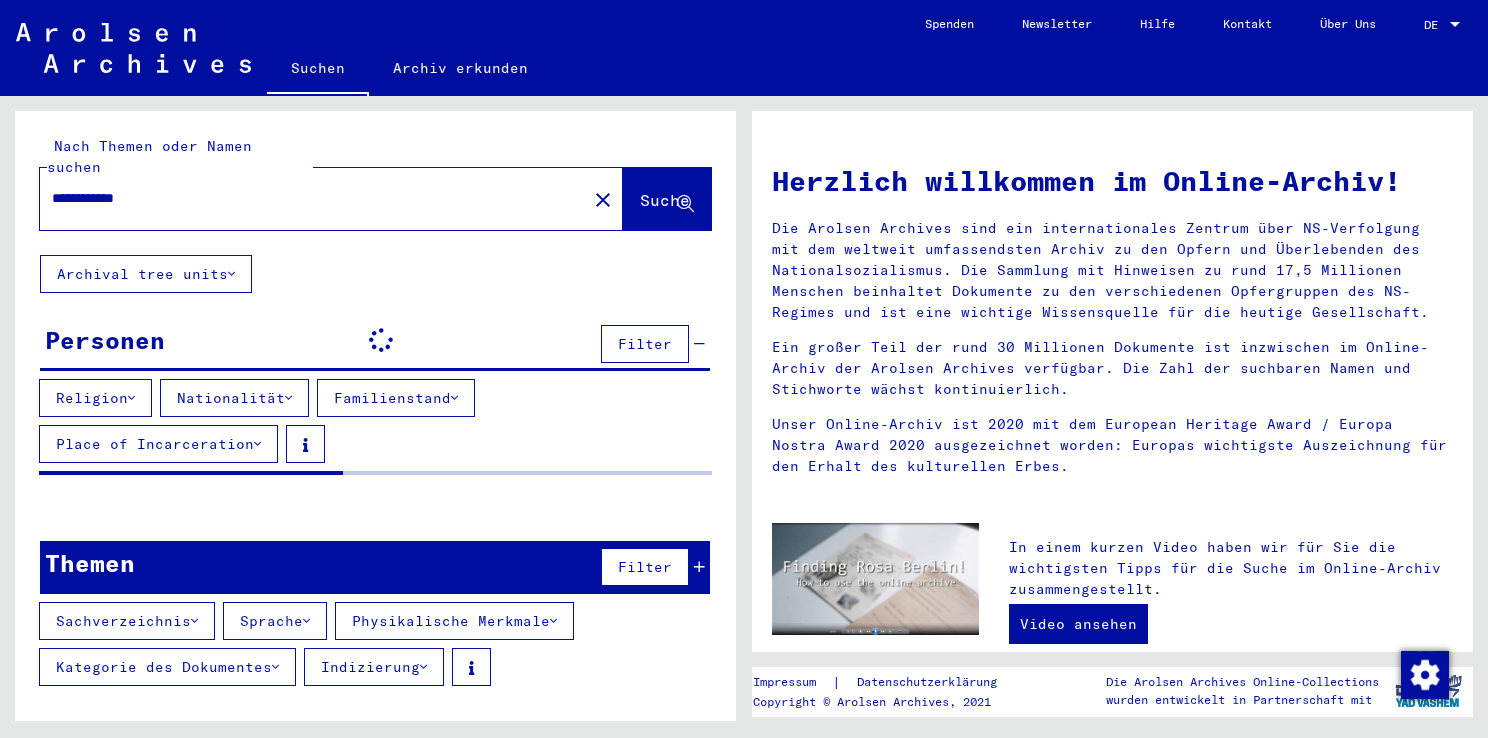 scroll, scrollTop: 0, scrollLeft: 0, axis: both 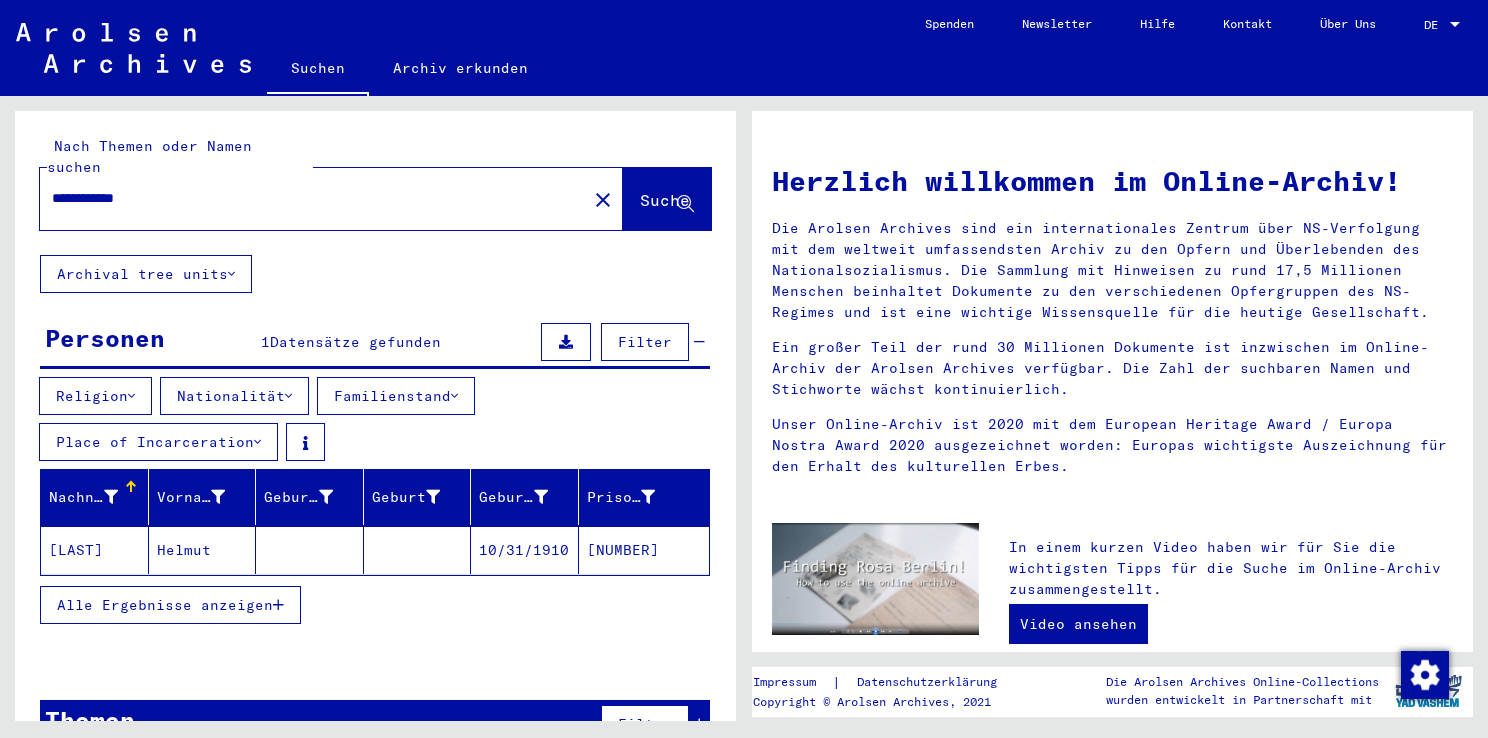 click on "close" 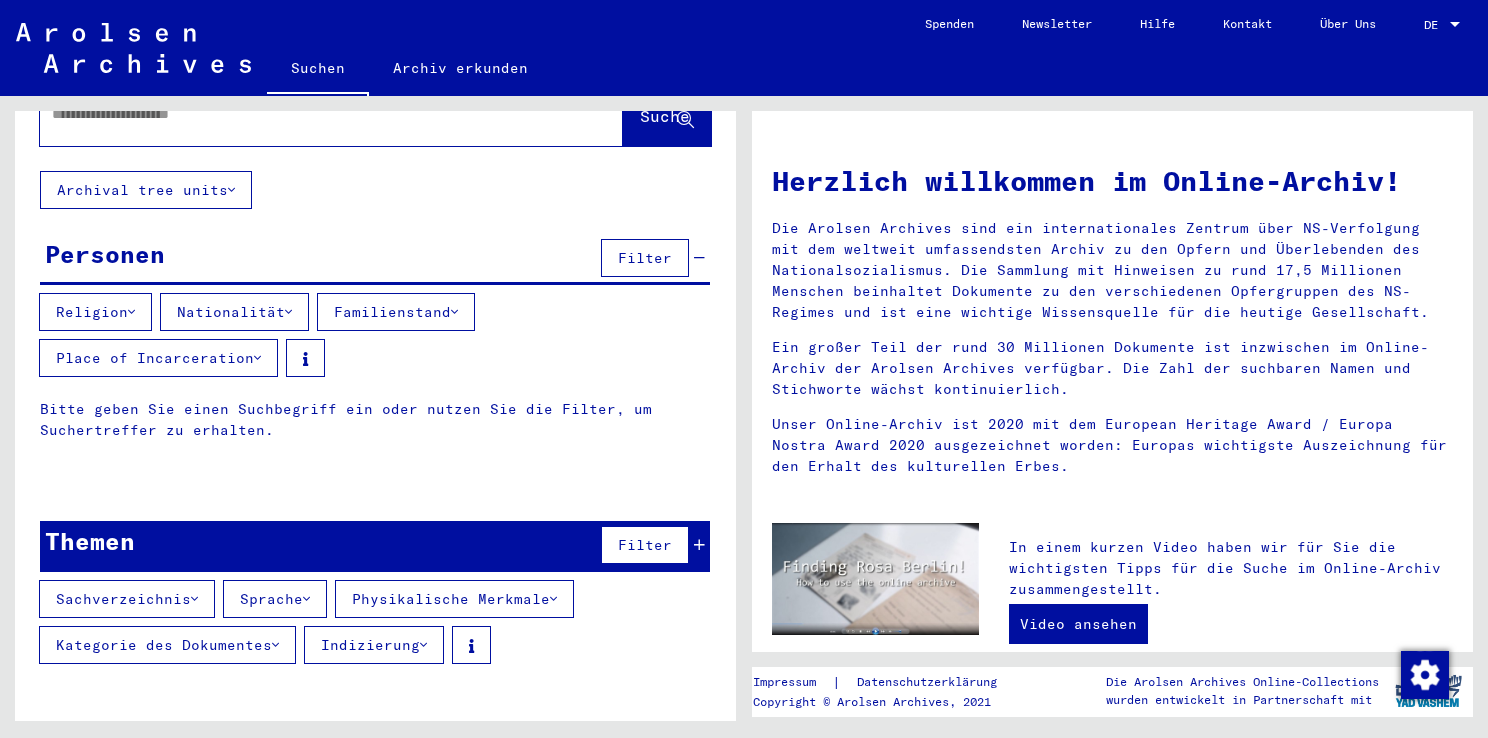 scroll, scrollTop: 0, scrollLeft: 0, axis: both 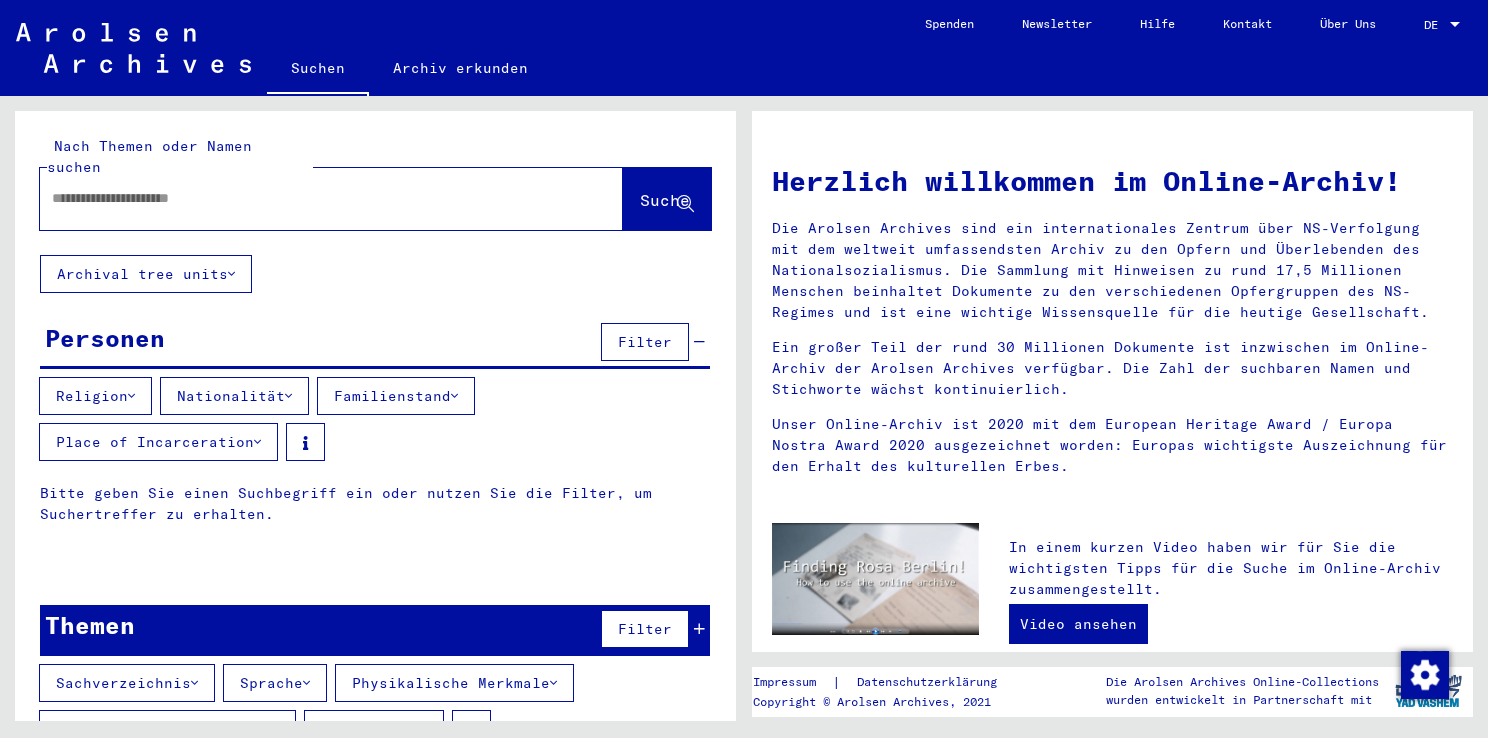 click at bounding box center [307, 198] 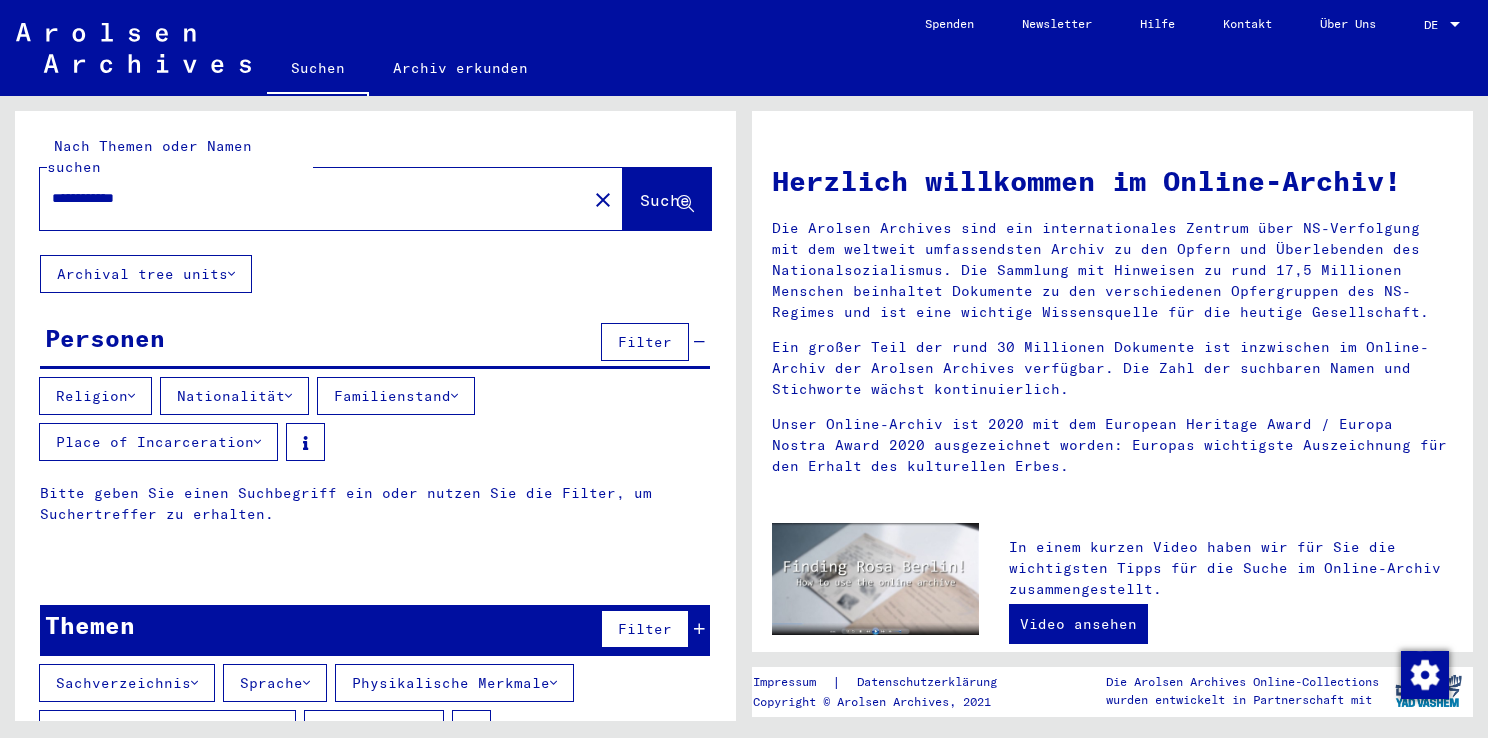 type on "**********" 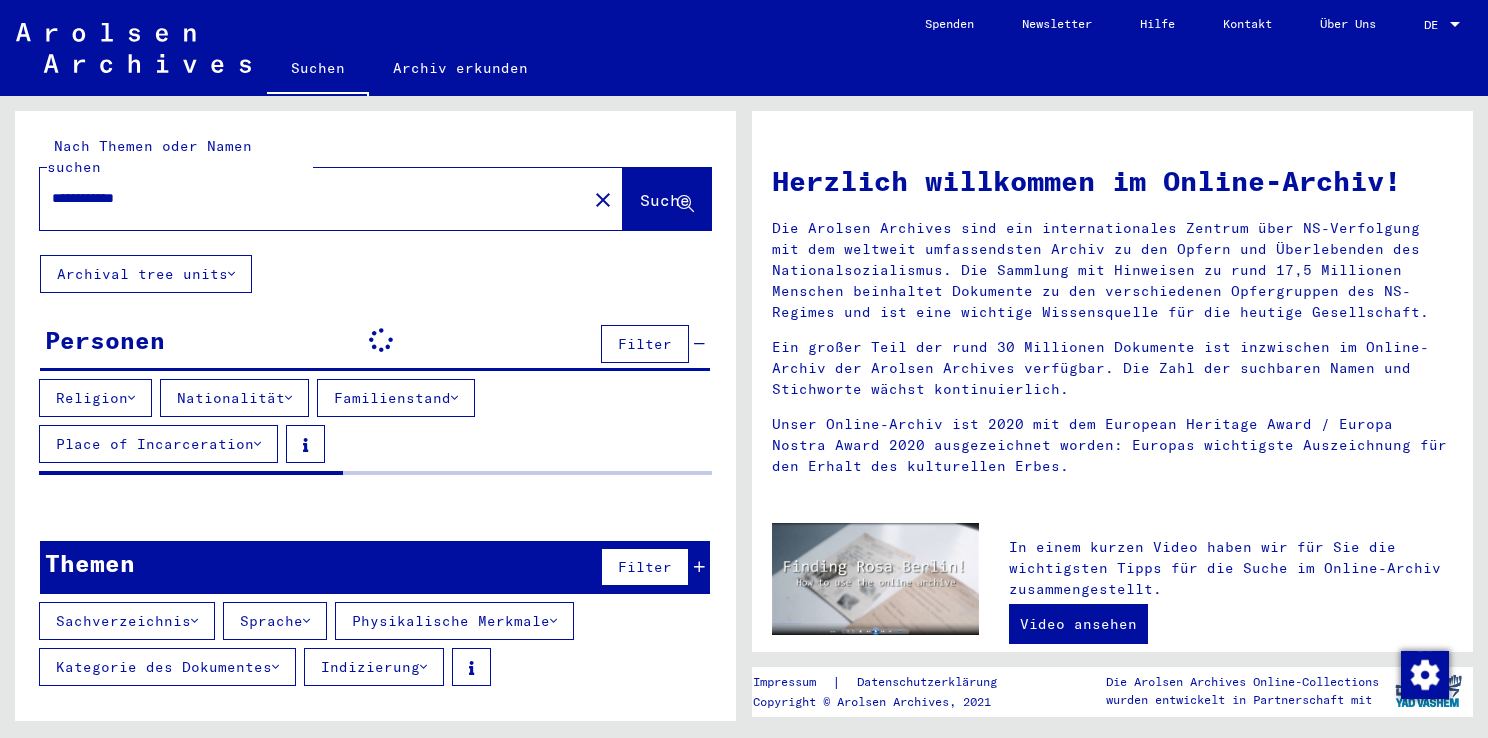 scroll, scrollTop: 0, scrollLeft: 0, axis: both 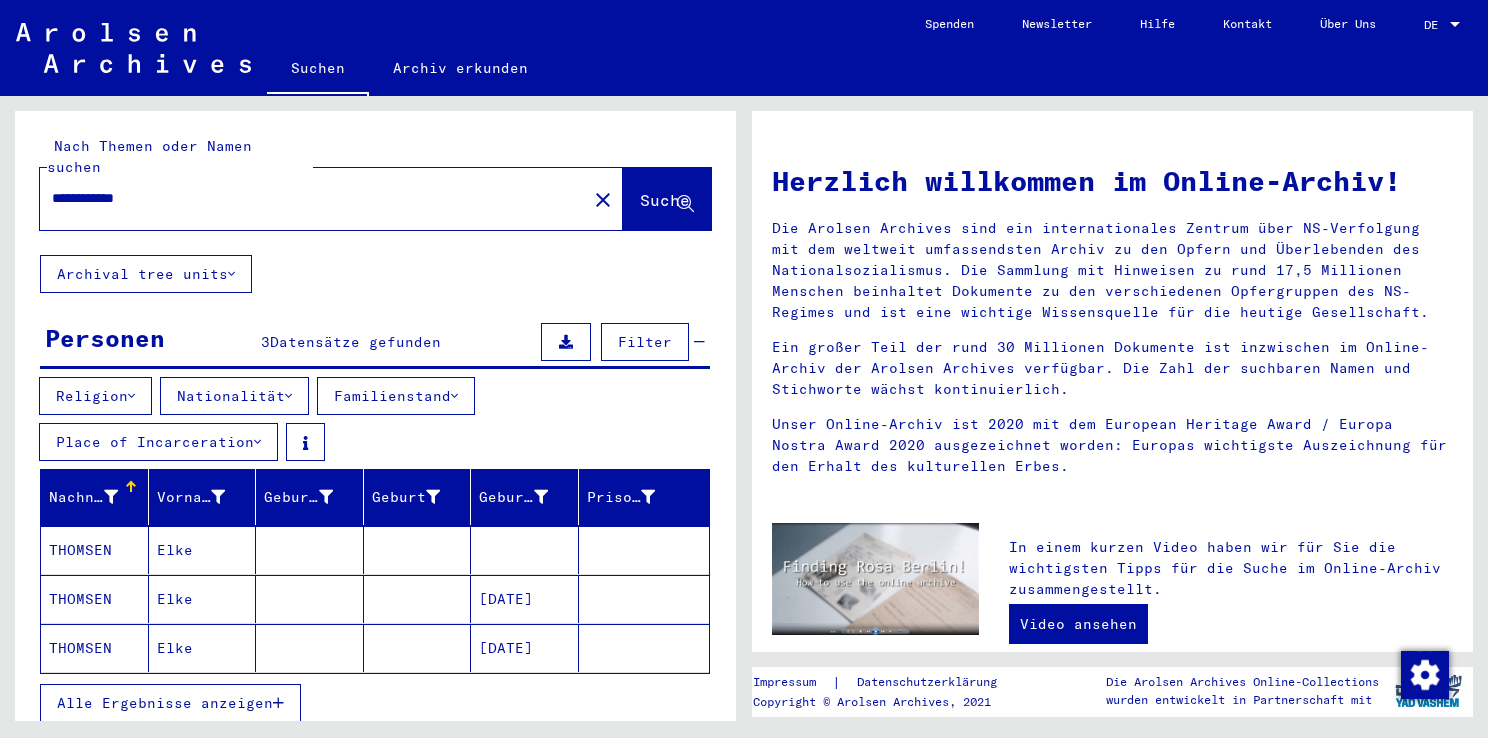 click on "Alle Ergebnisse anzeigen" at bounding box center [165, 703] 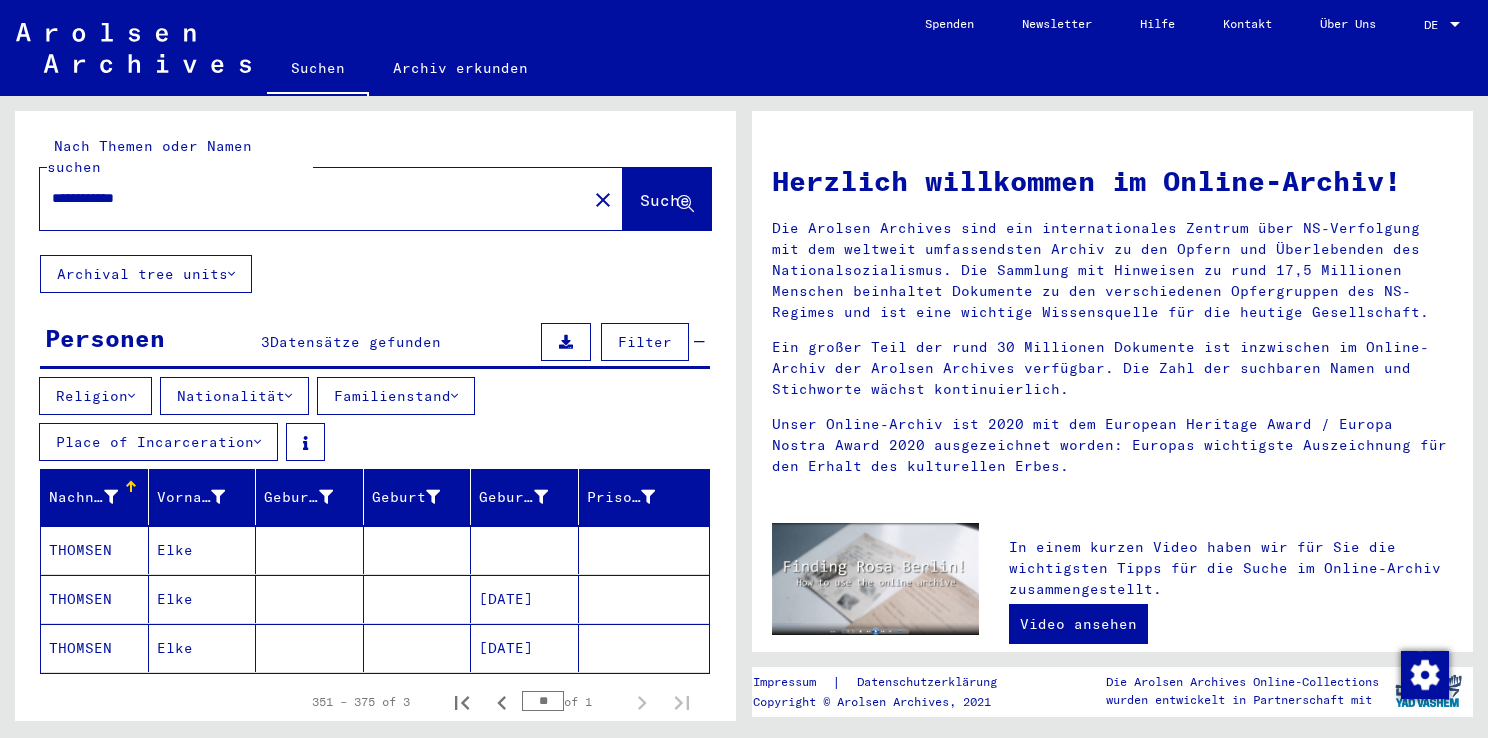 scroll, scrollTop: 188, scrollLeft: 0, axis: vertical 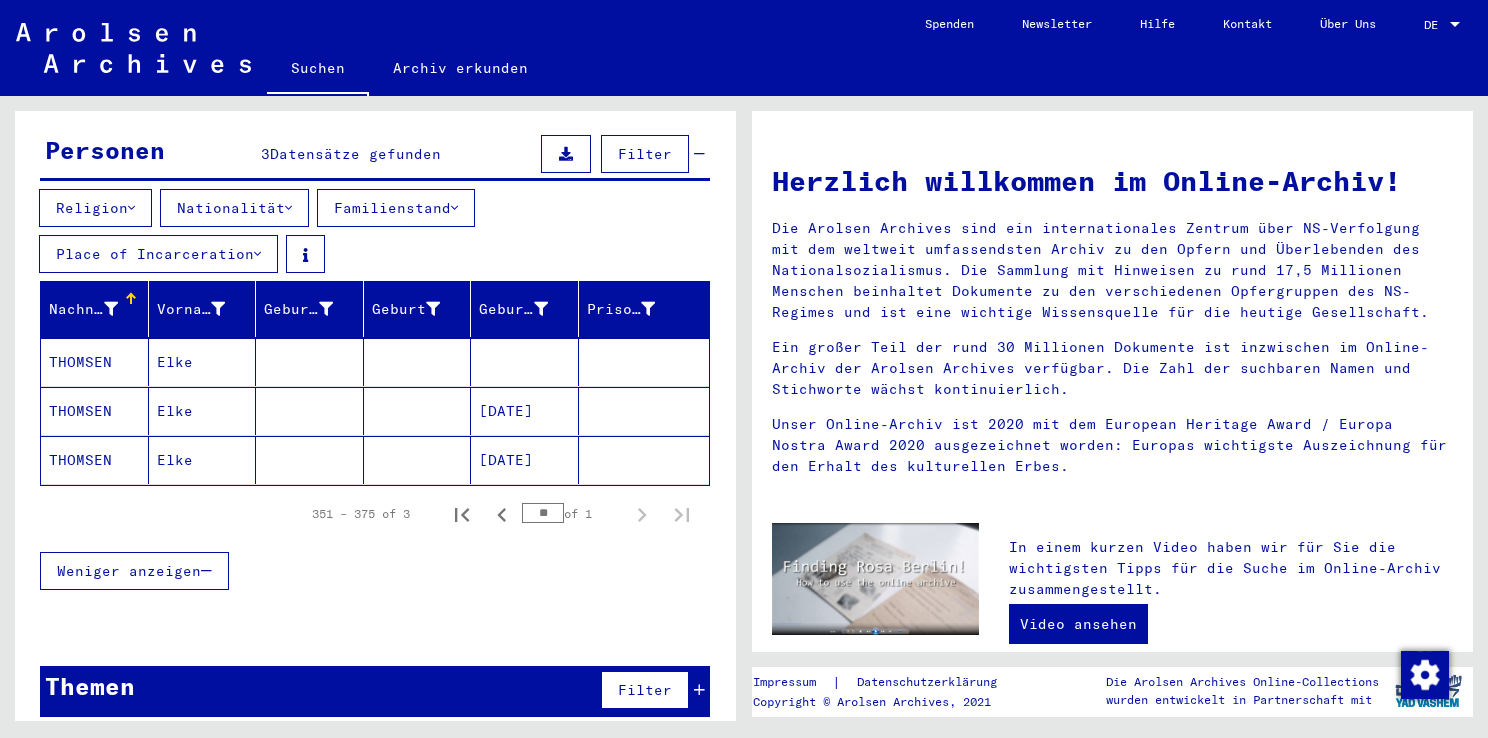 click on "[DATE]" 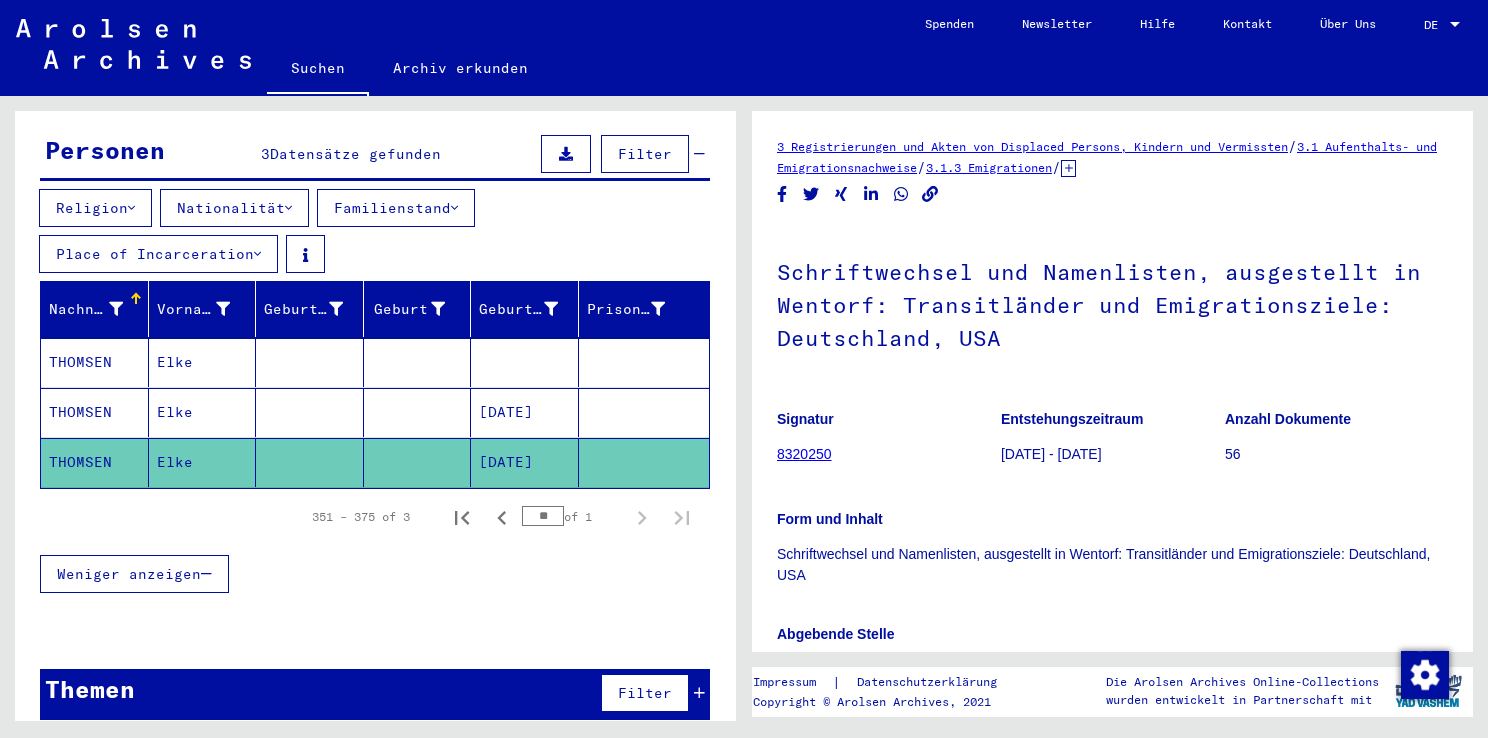 scroll, scrollTop: 0, scrollLeft: 0, axis: both 